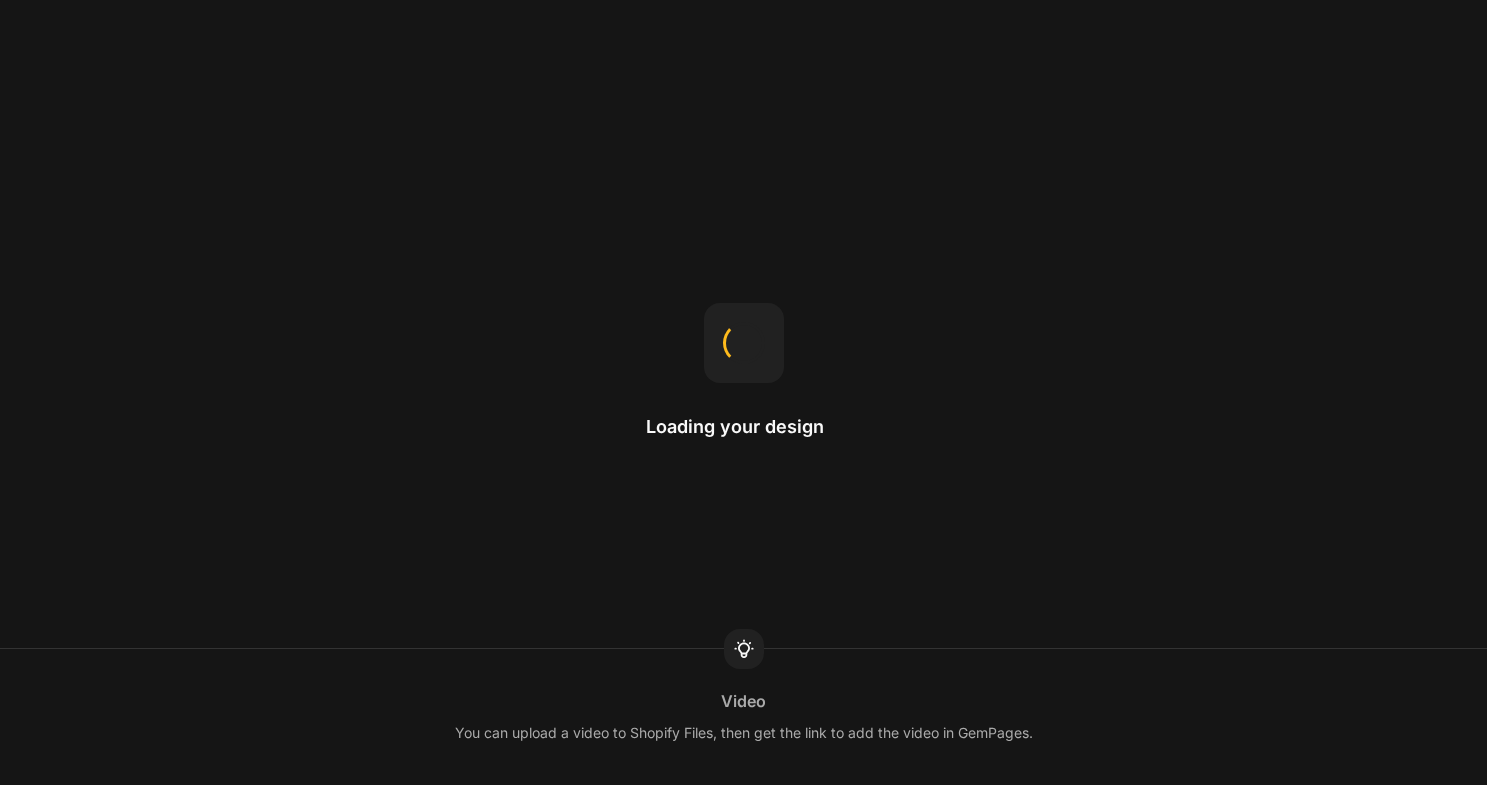 scroll, scrollTop: 0, scrollLeft: 0, axis: both 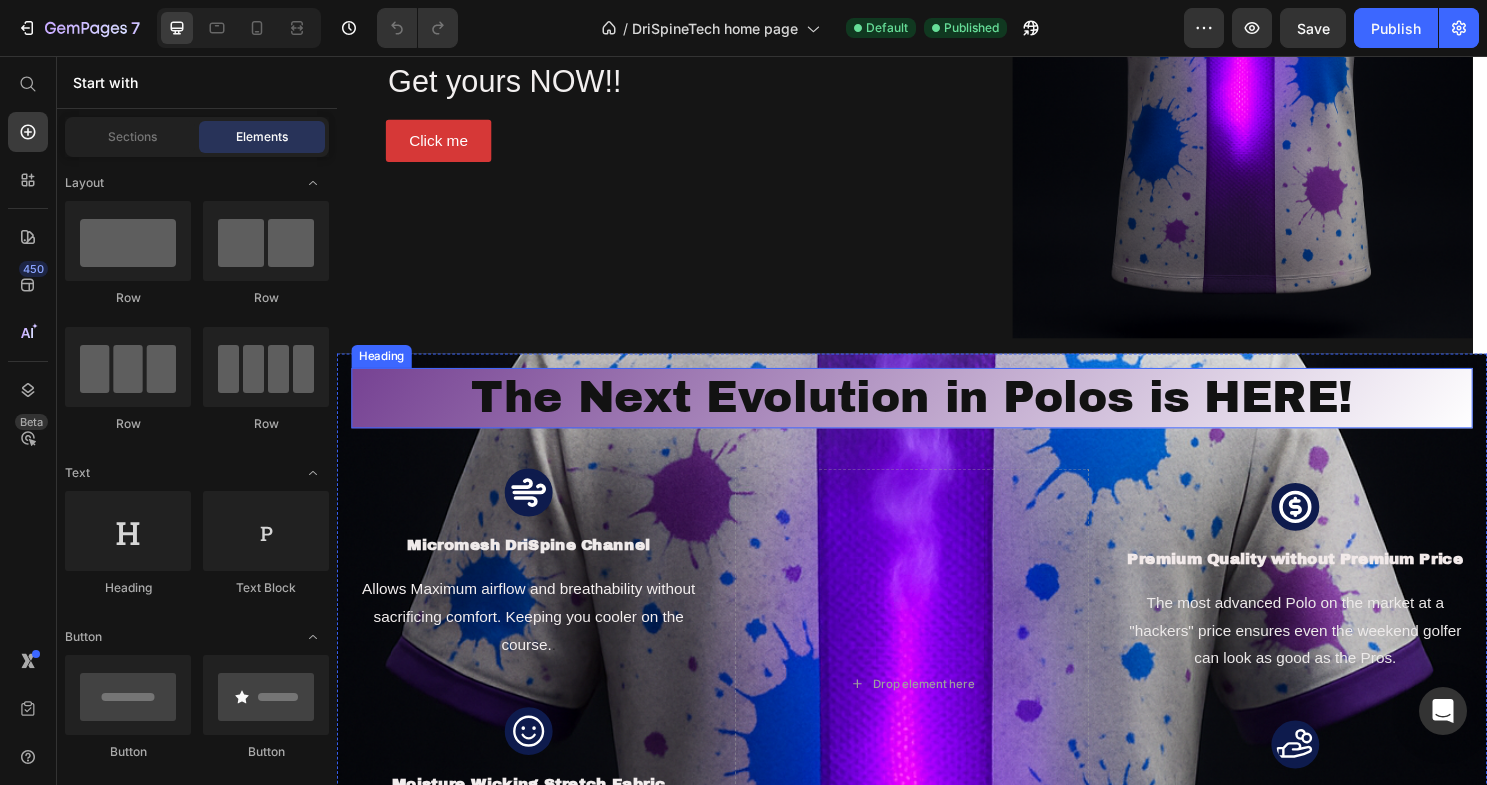 click on "The Next Evolution in Polos is HERE!" at bounding box center (937, 414) 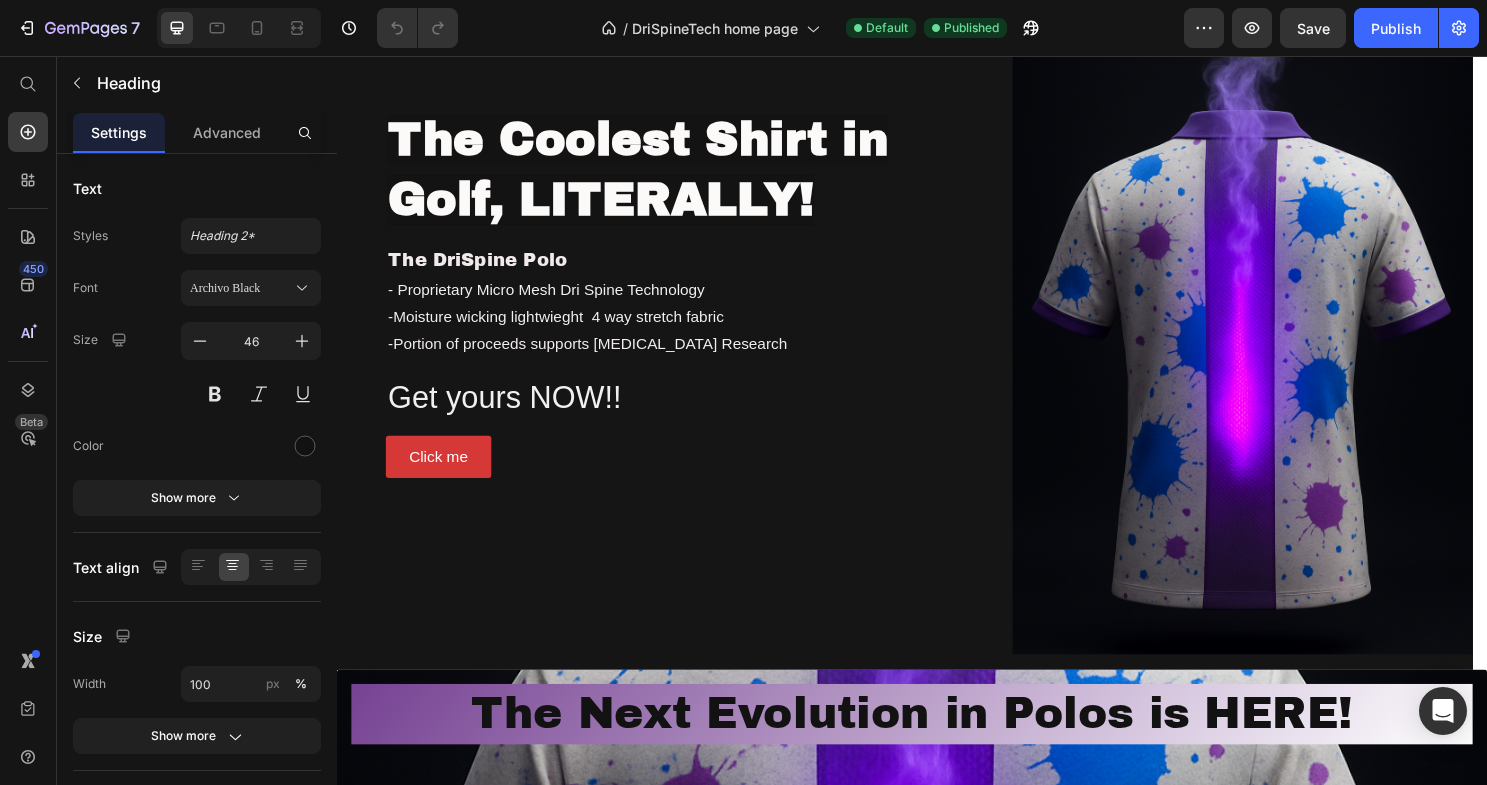 scroll, scrollTop: 0, scrollLeft: 0, axis: both 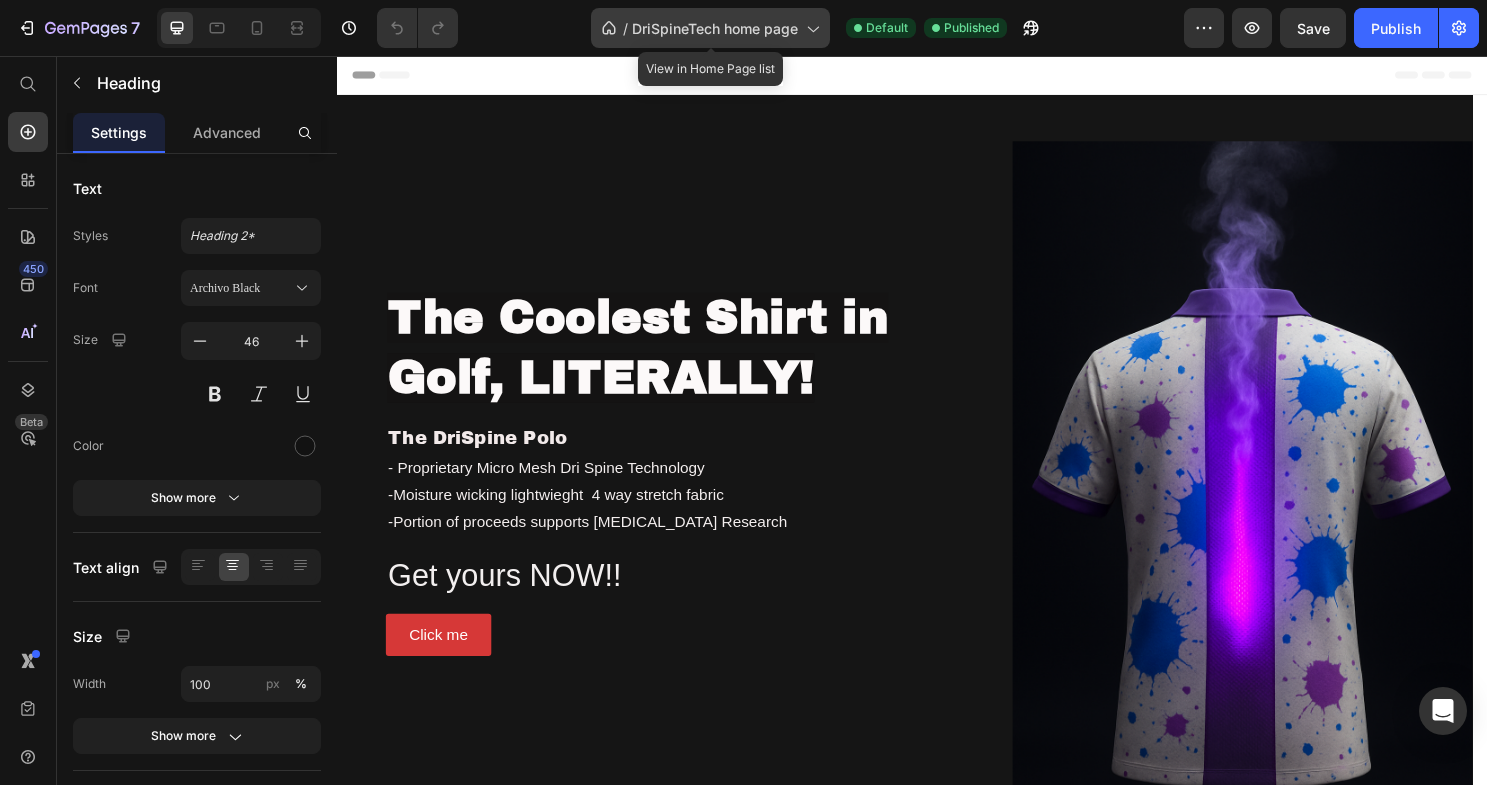 click on "DriSpineTech home page" at bounding box center (715, 28) 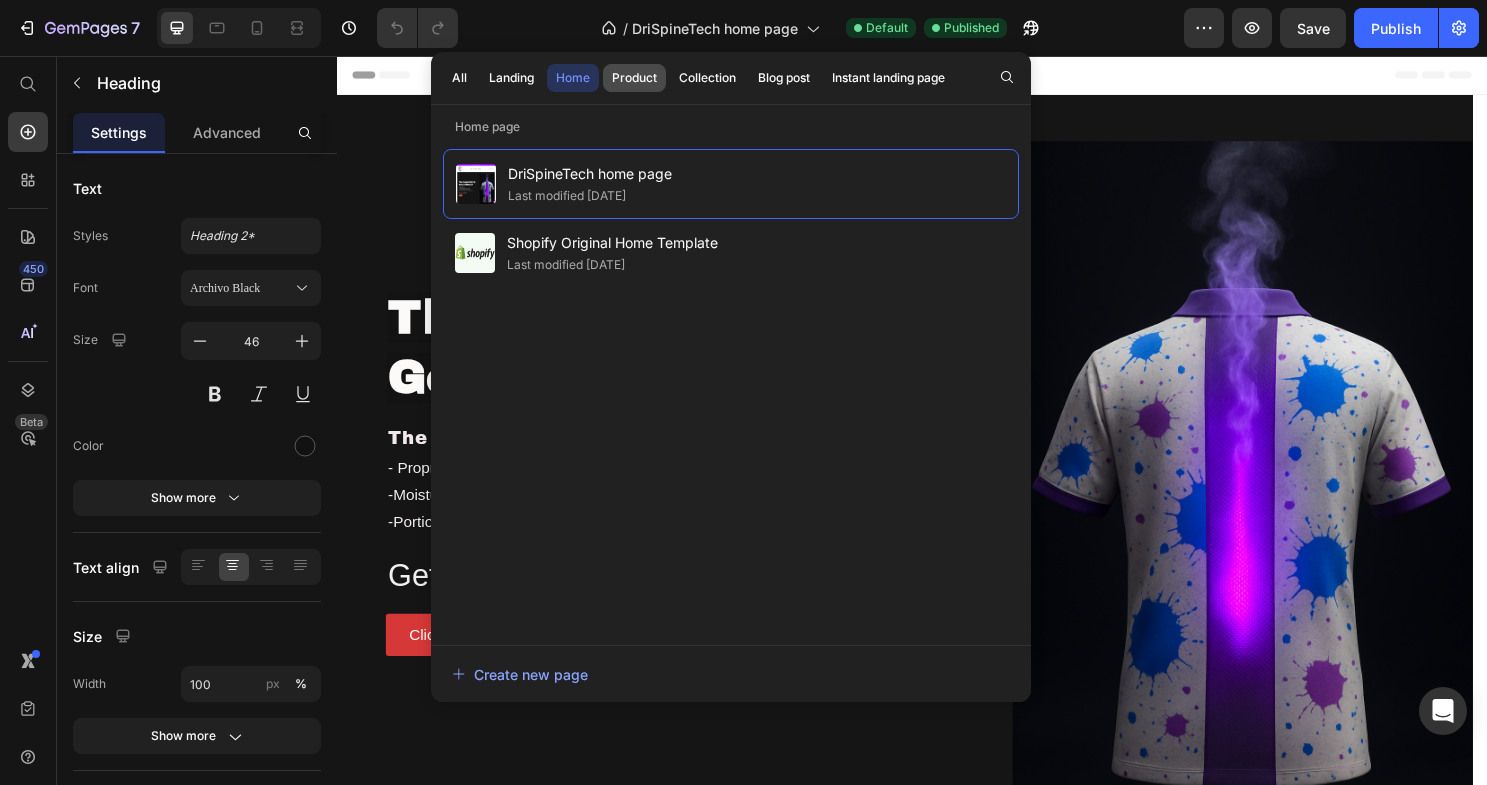 click on "Product" at bounding box center (634, 78) 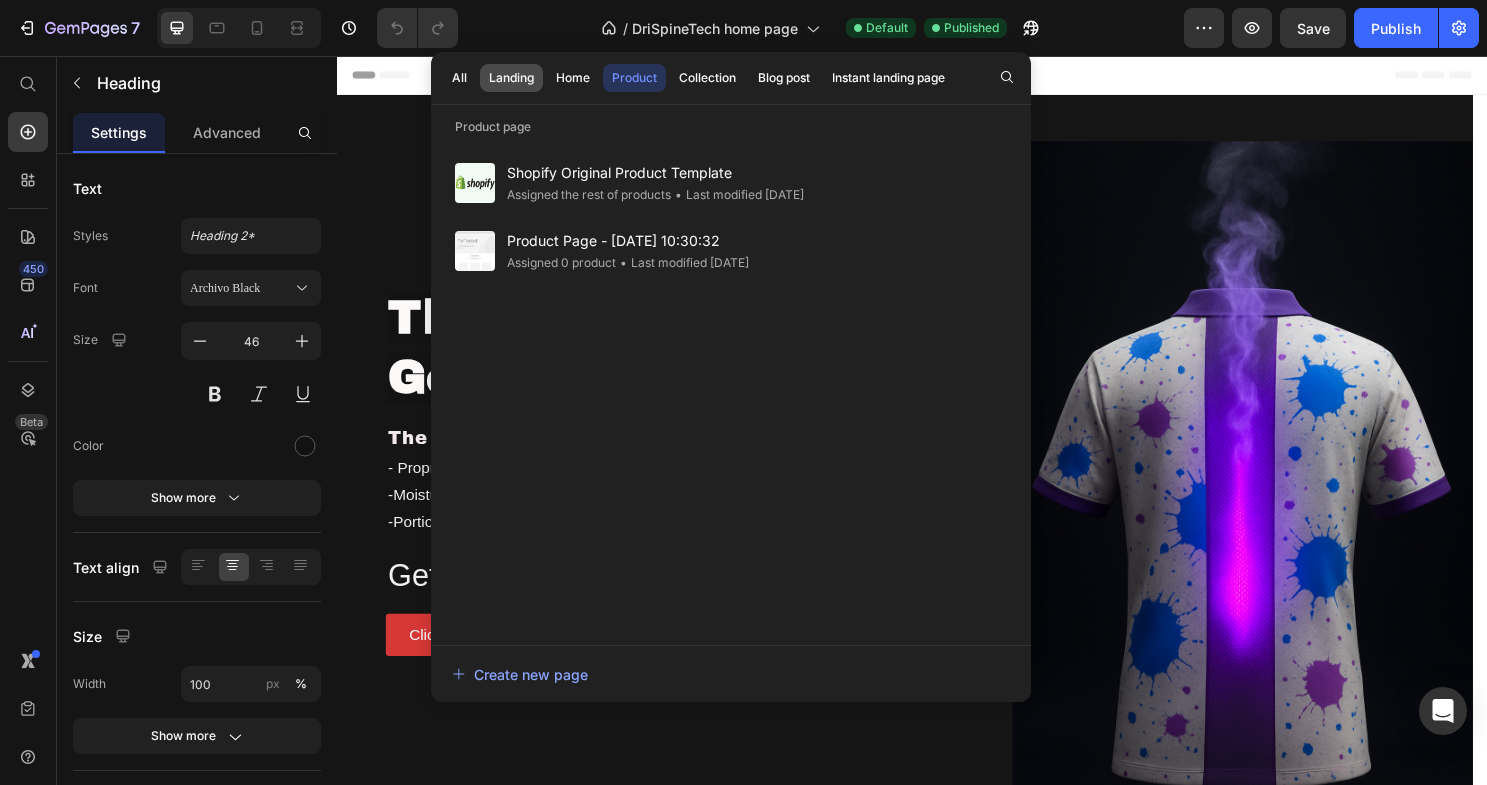 click on "Landing" at bounding box center [511, 78] 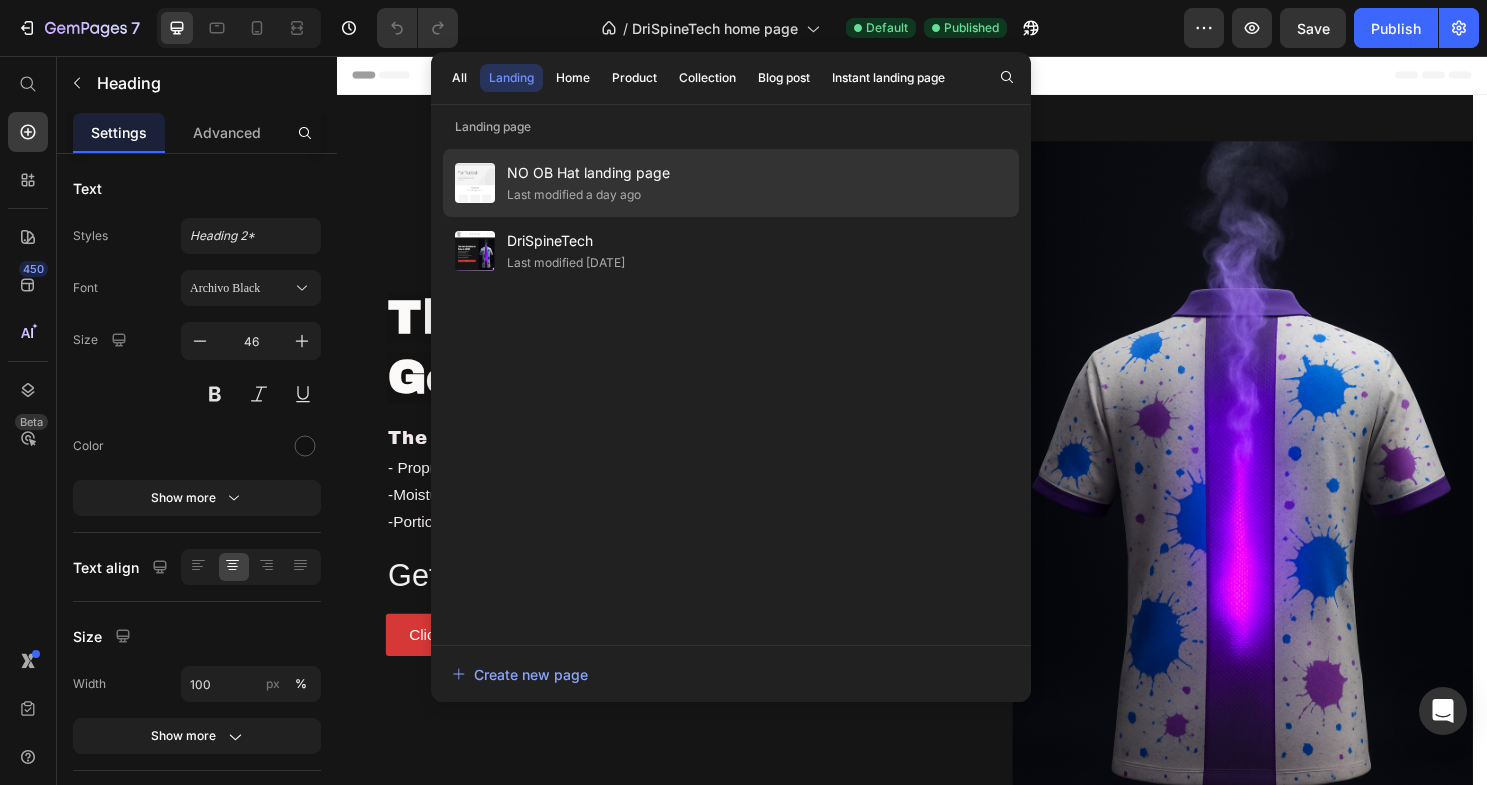 click on "NO OB Hat landing page" at bounding box center (588, 173) 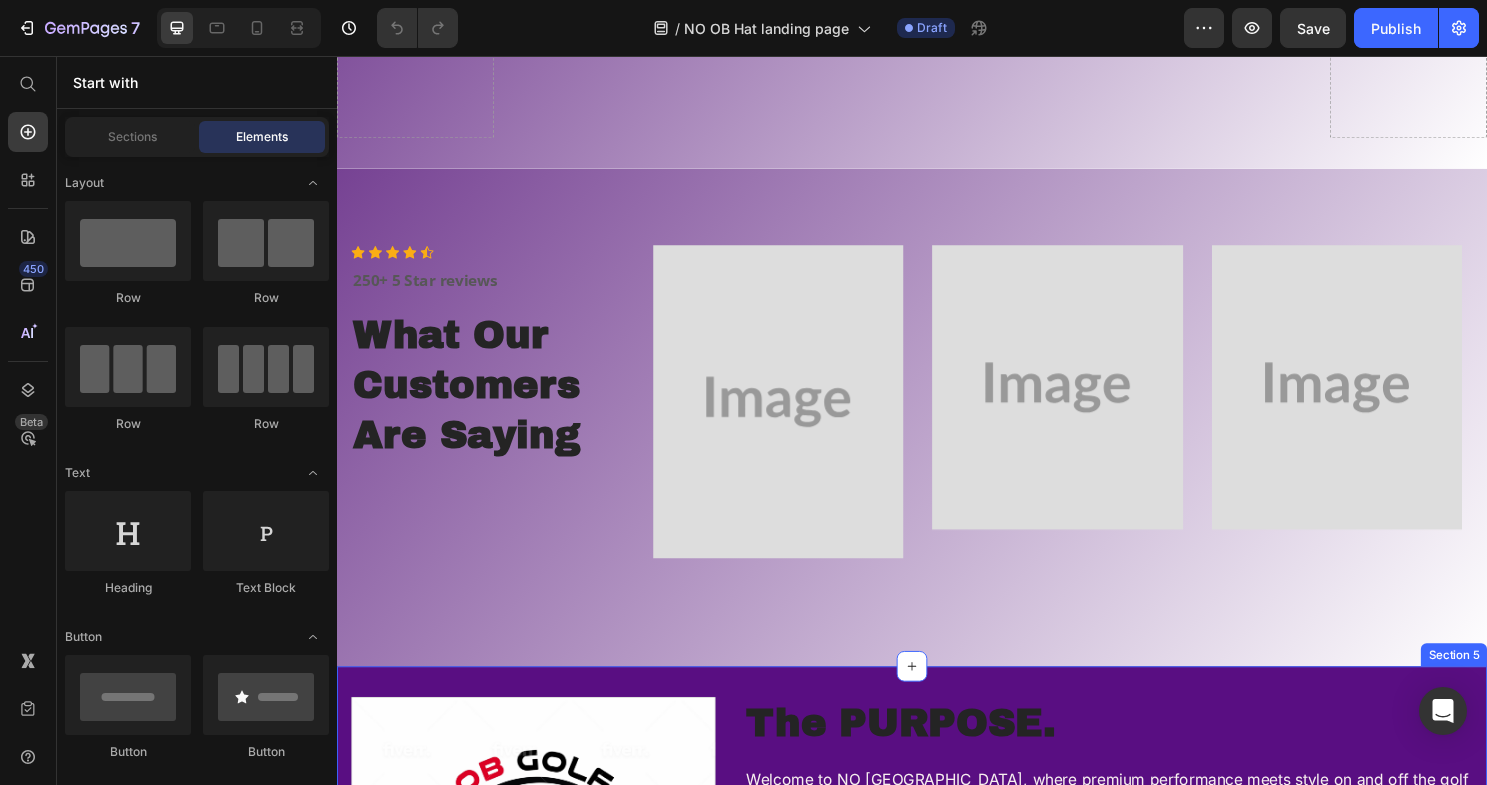 scroll, scrollTop: 1480, scrollLeft: 0, axis: vertical 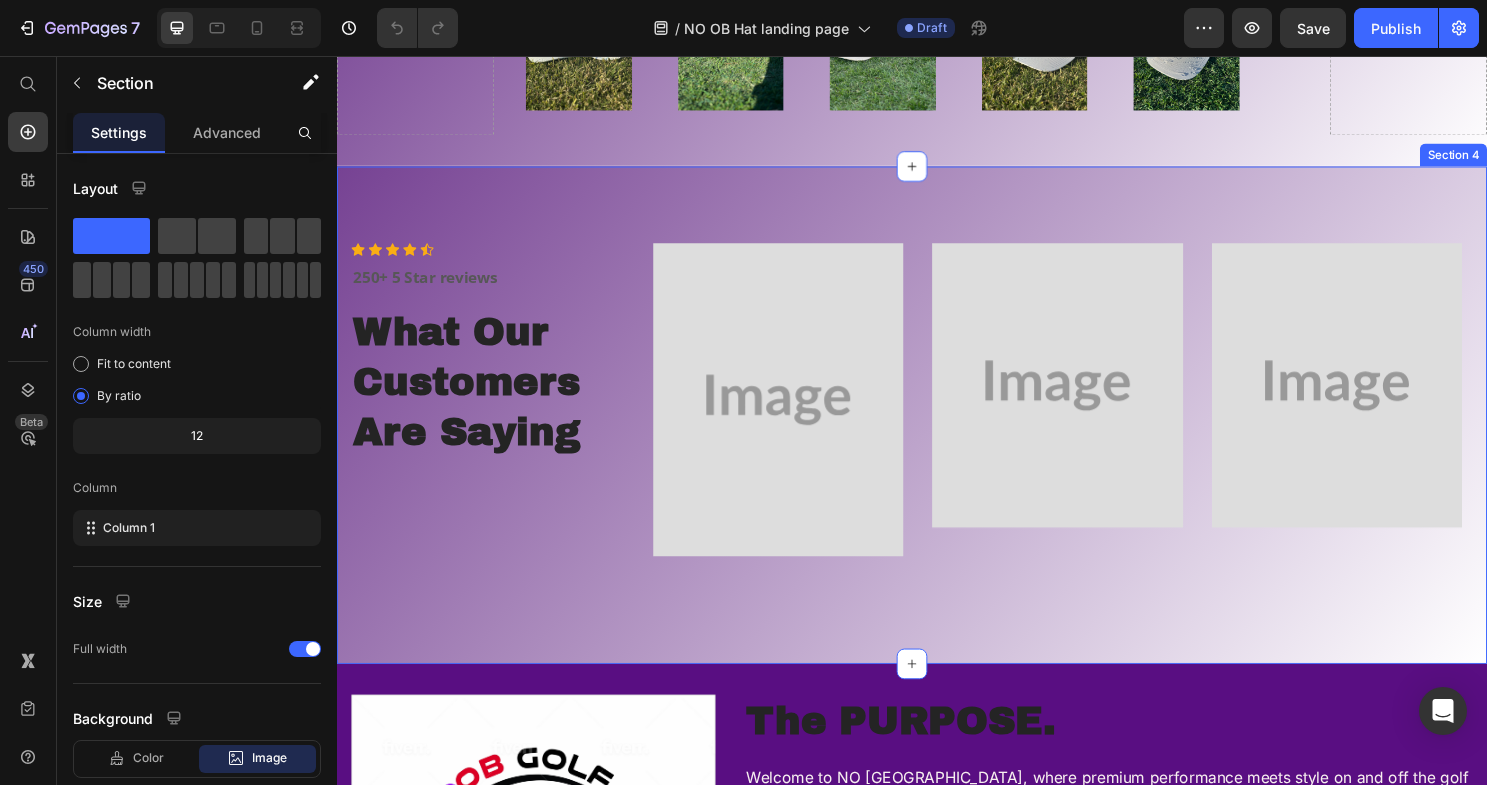 click on "Icon                Icon                Icon                Icon
Icon Icon List Hoz 250+ 5 Star reviews Text block What Our Customers Are Saying Heading Image Image Image Carousel Row Section 4" at bounding box center (937, 430) 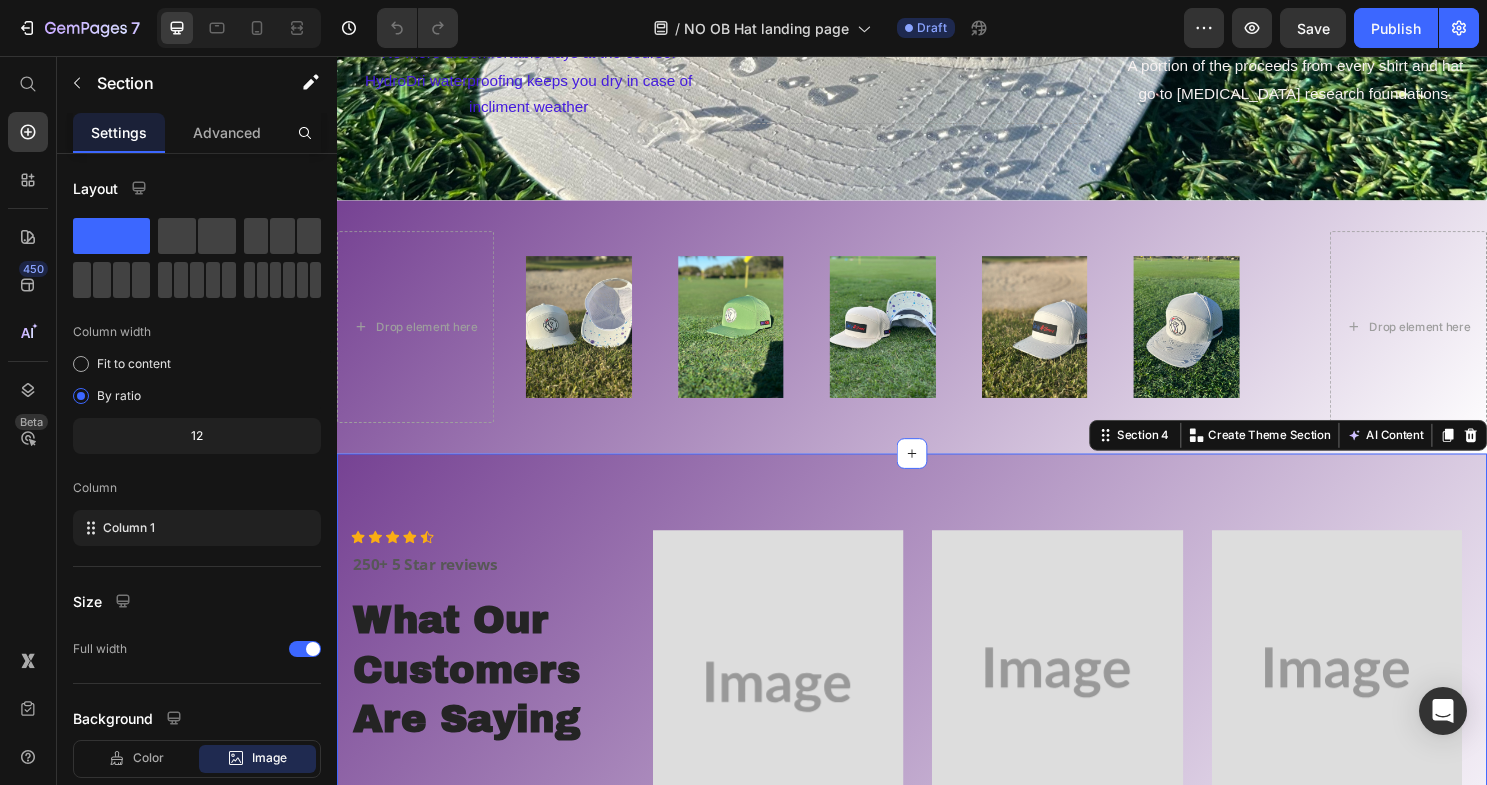 scroll, scrollTop: 1174, scrollLeft: 0, axis: vertical 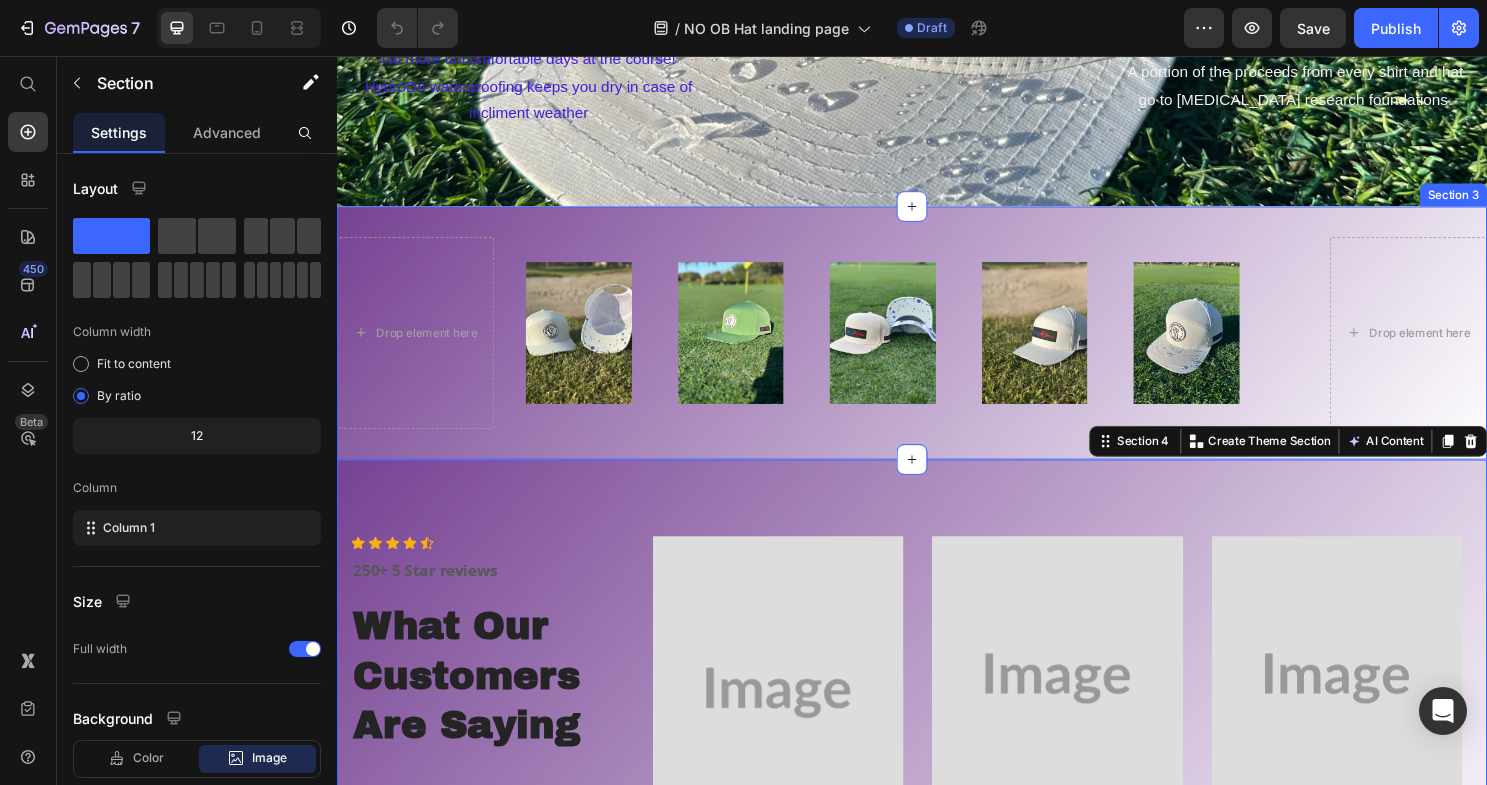 click on "Drop element here Image Image Image Image Image Image Image Image Image Image Marquee
Drop element here Section 3" at bounding box center (937, 344) 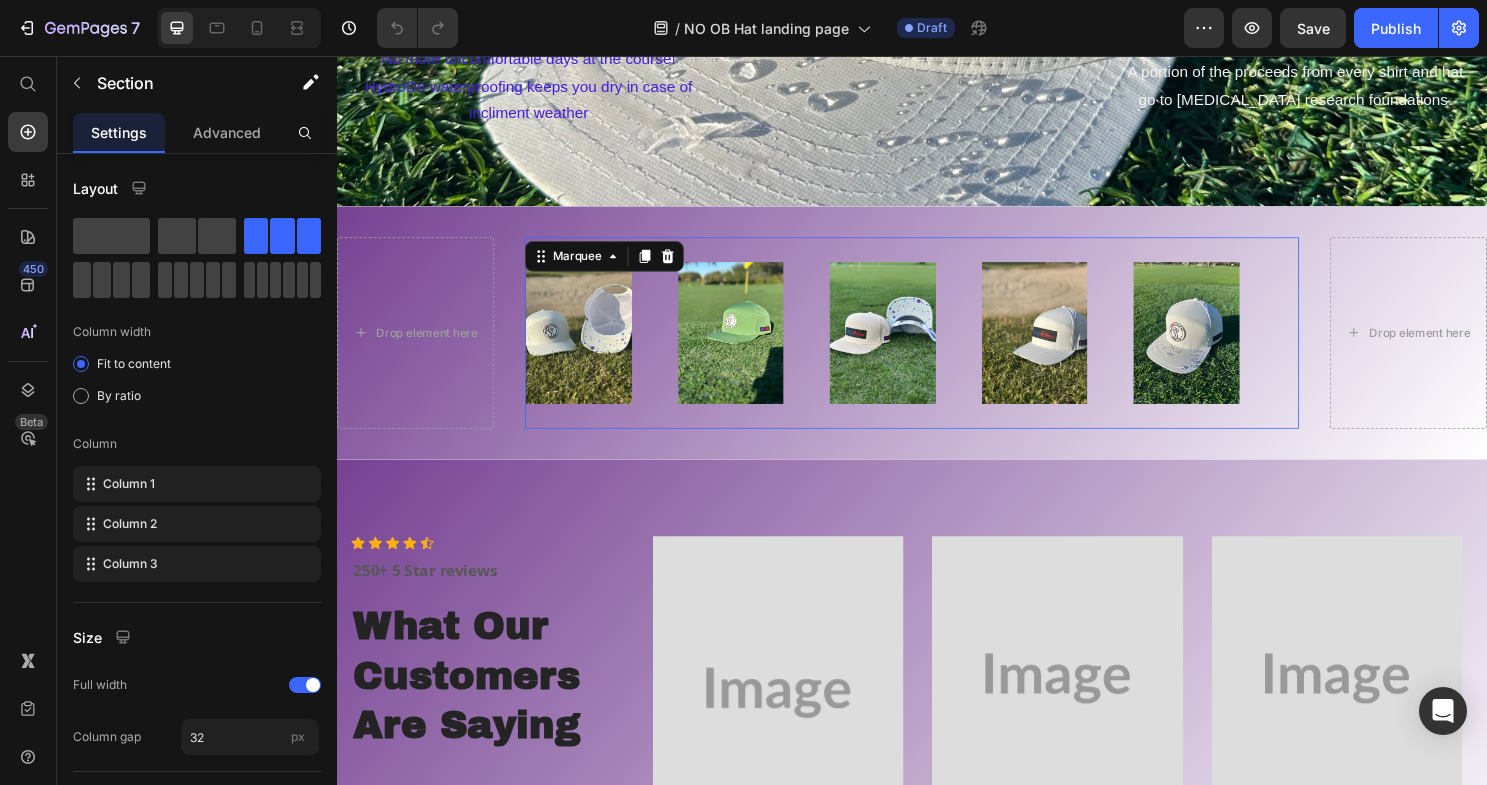 click on "Drop element here Image Image Image Image Image Image Image Image Image Image Marquee   0
Drop element here Section 3" at bounding box center [937, 344] 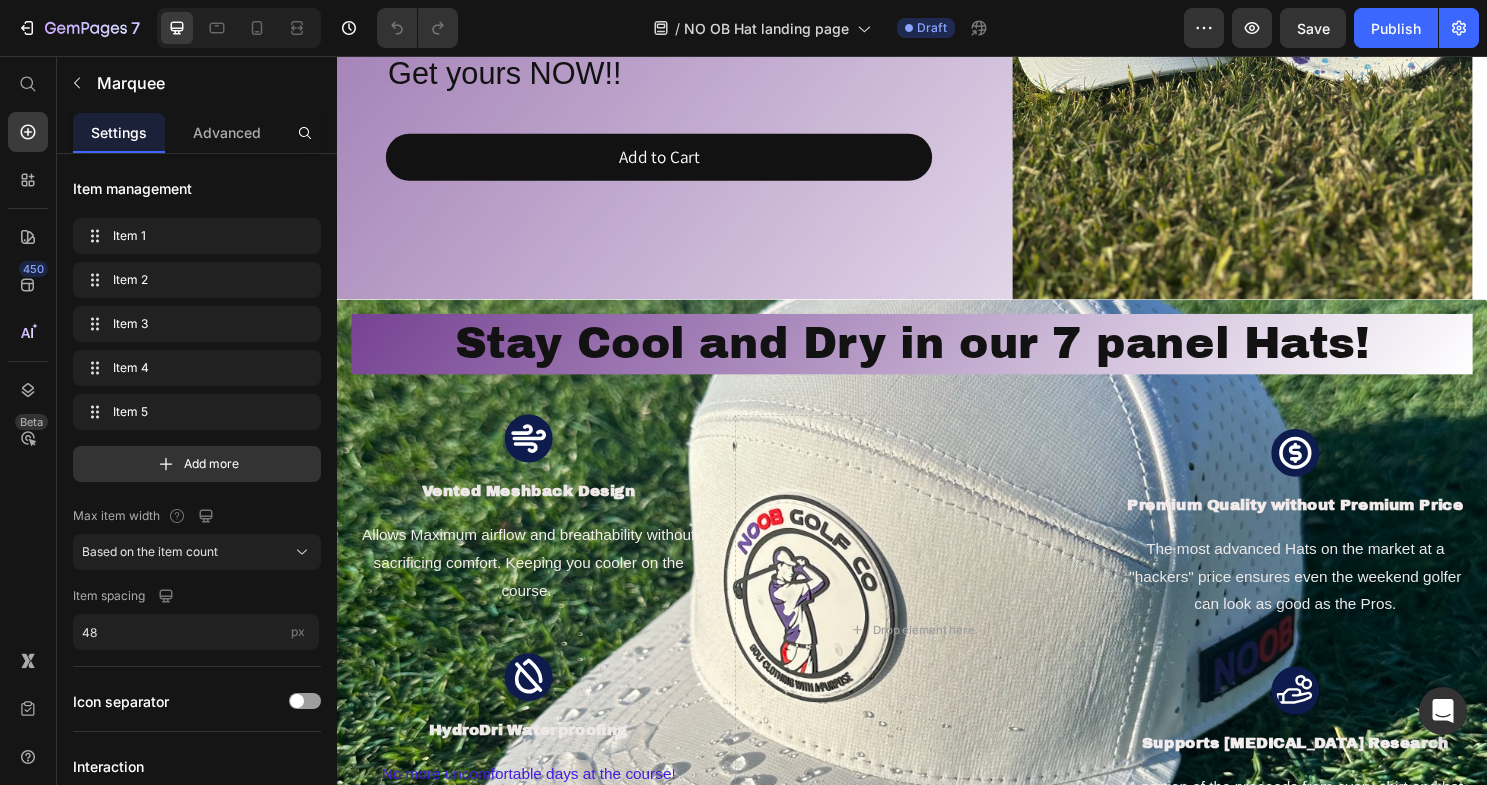 scroll, scrollTop: 430, scrollLeft: 0, axis: vertical 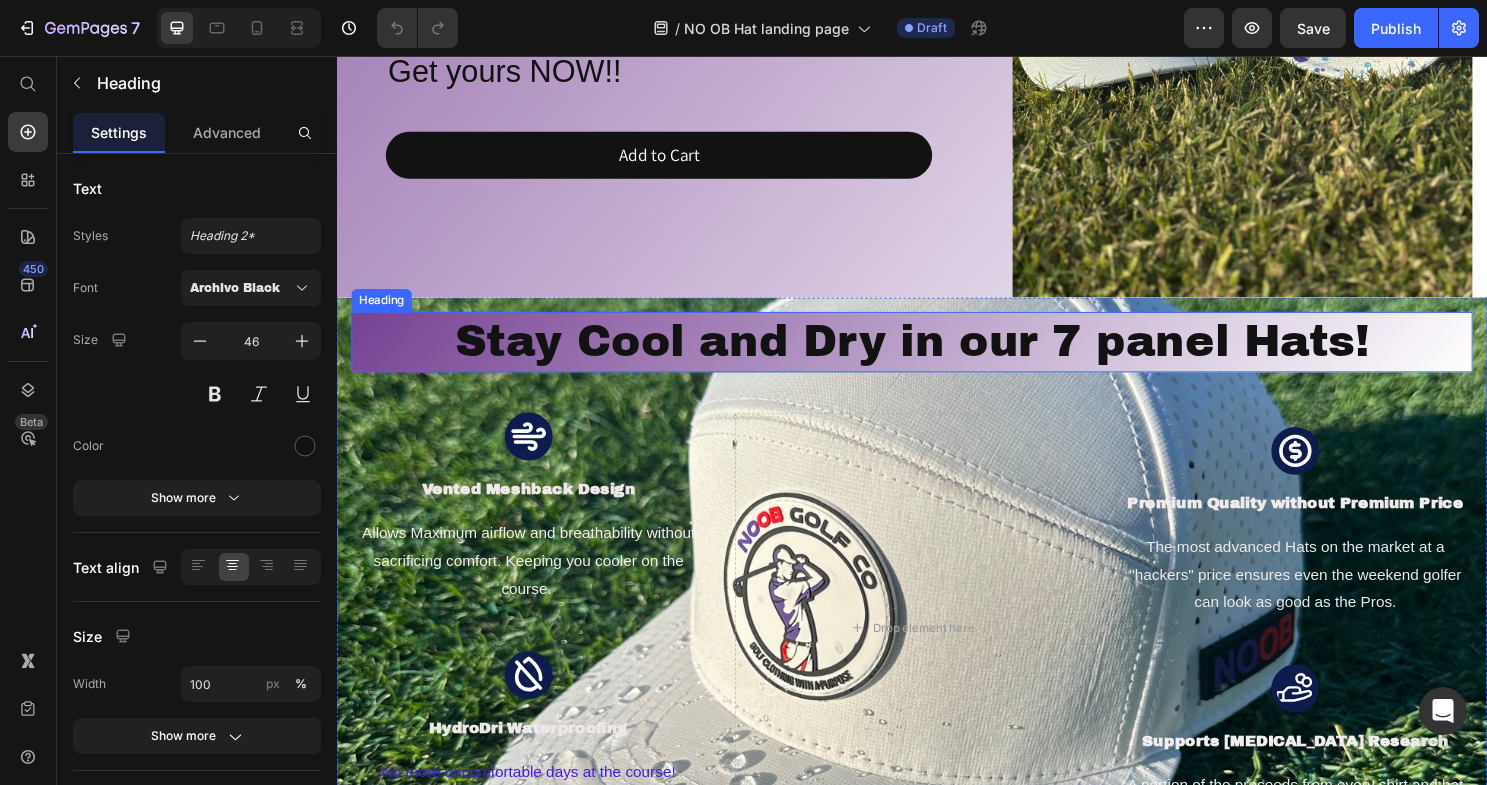 click on "Stay Cool and Dry in our 7 panel Hats!" at bounding box center [937, 355] 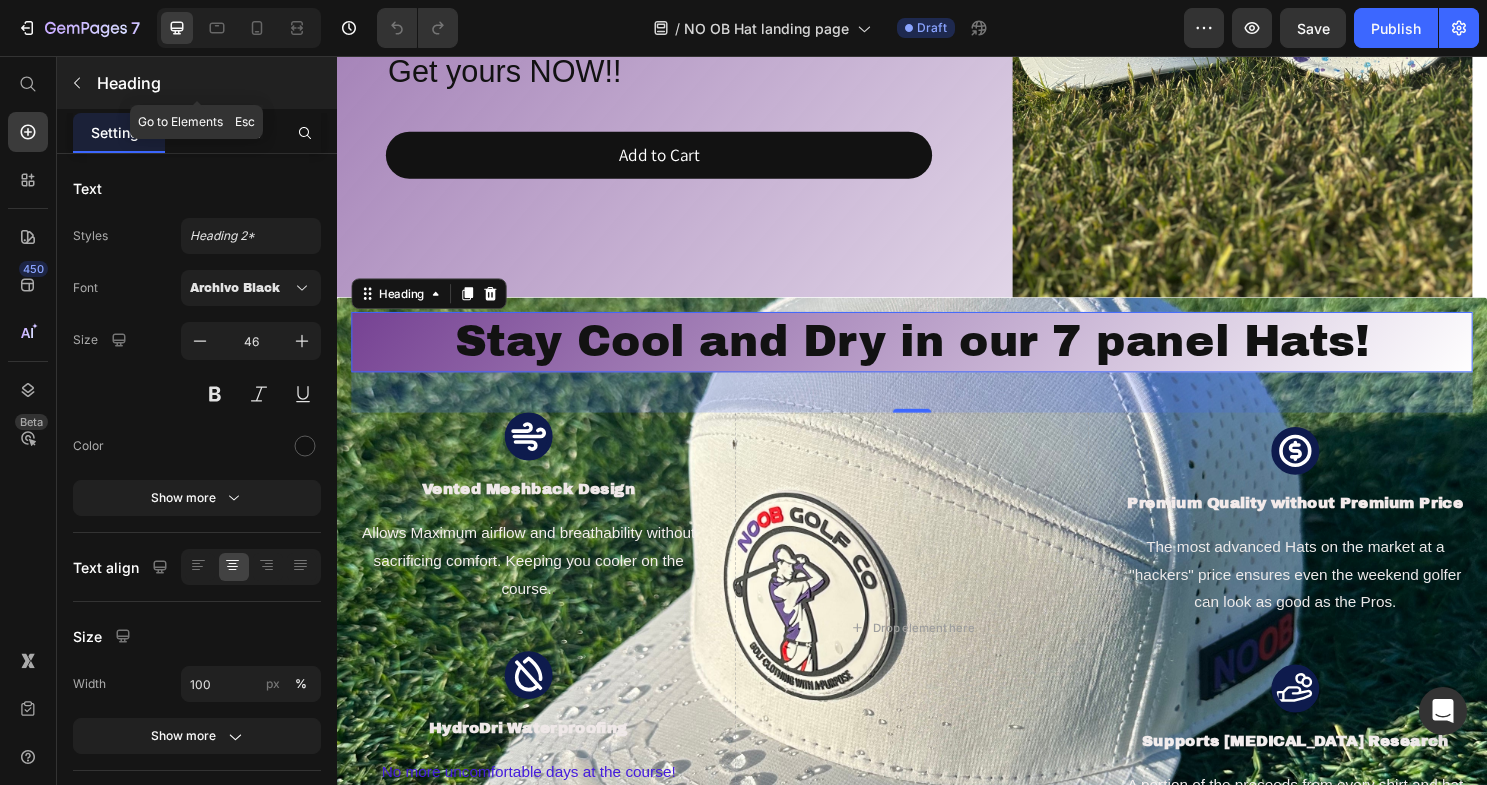 click on "Heading" at bounding box center [215, 83] 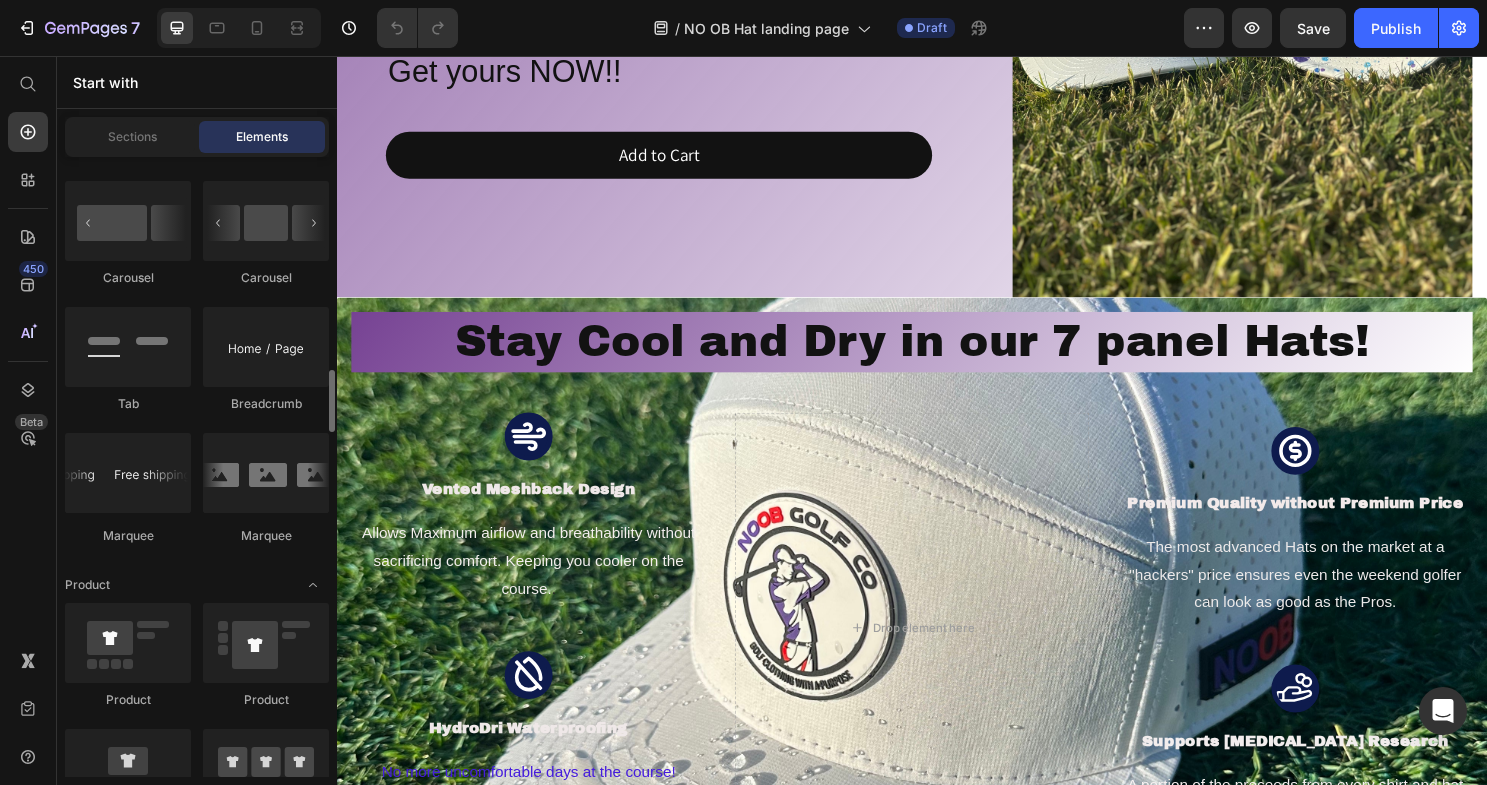 scroll, scrollTop: 2271, scrollLeft: 0, axis: vertical 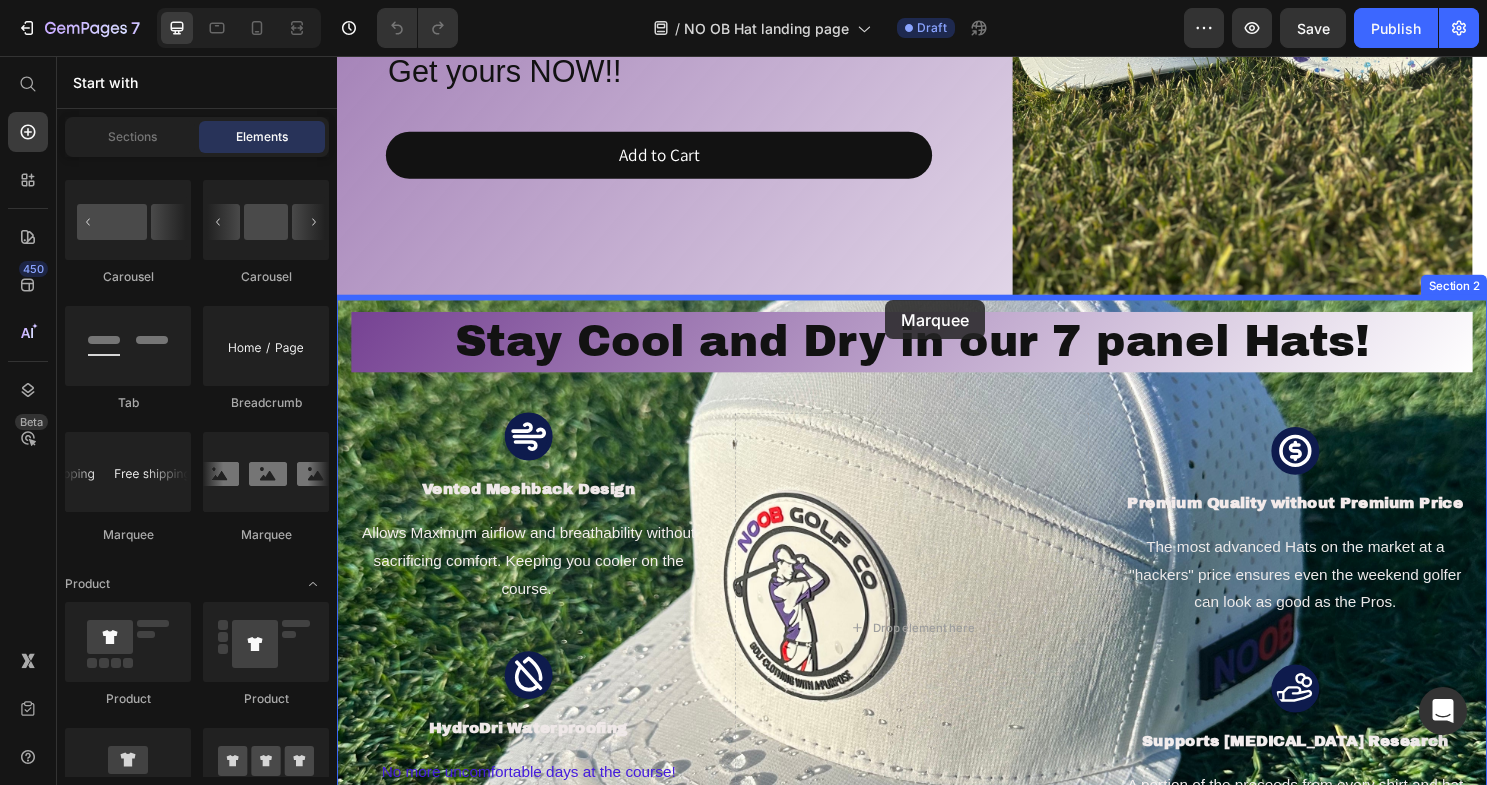 drag, startPoint x: 468, startPoint y: 529, endPoint x: 909, endPoint y: 311, distance: 491.94003 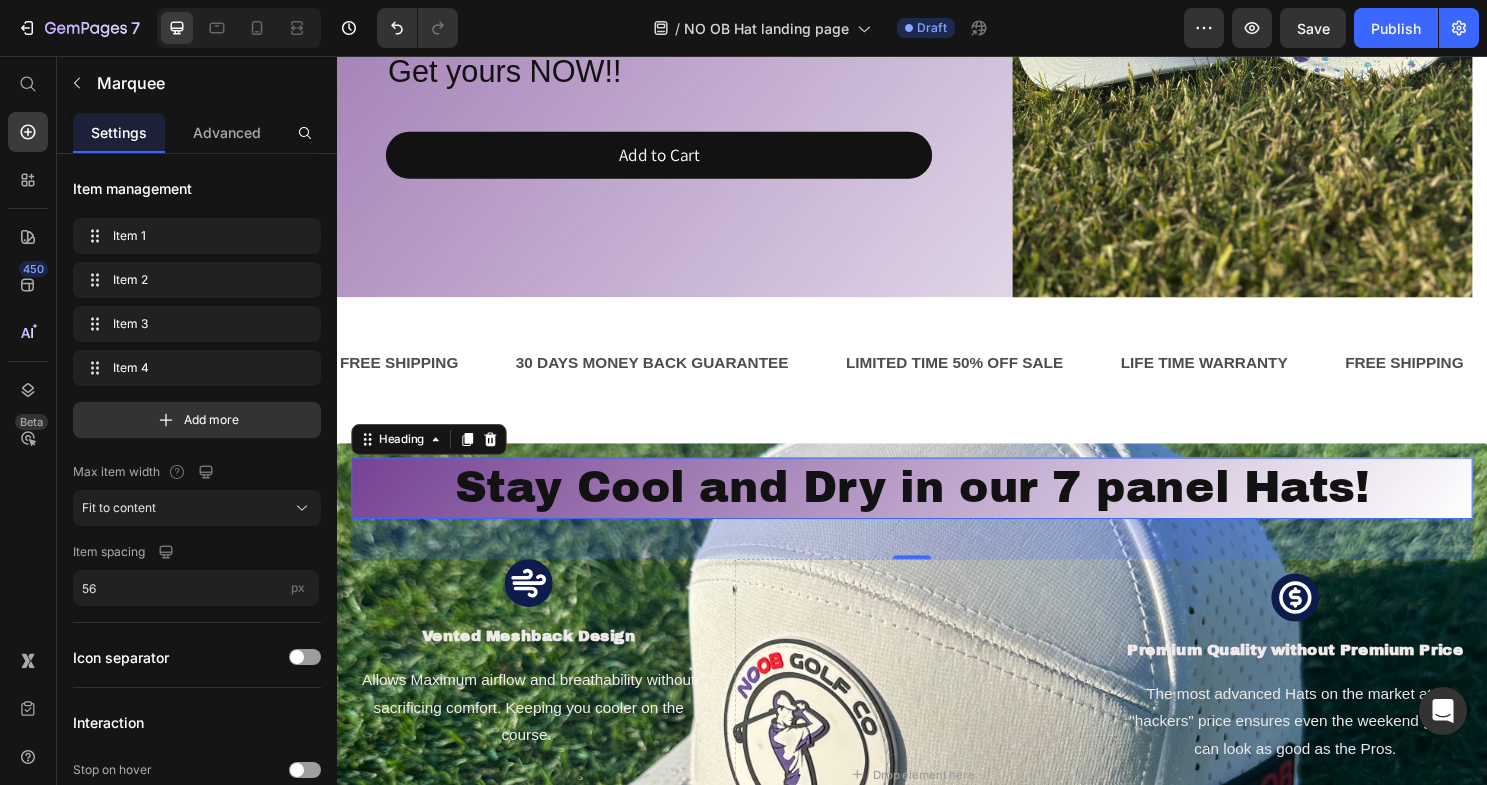 click on "Stay Cool and Dry in our 7 panel Hats!" at bounding box center [937, 507] 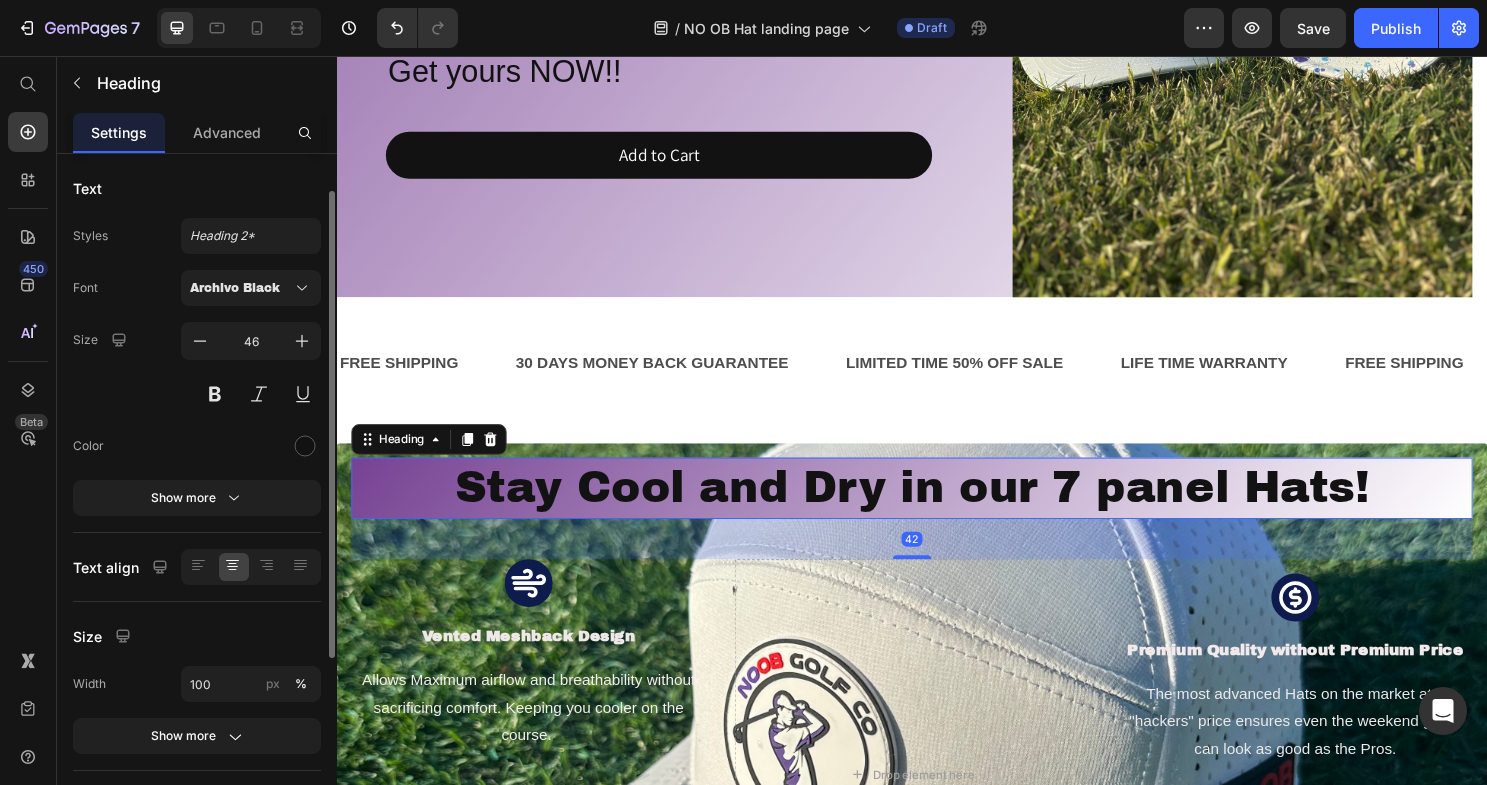 scroll, scrollTop: 324, scrollLeft: 0, axis: vertical 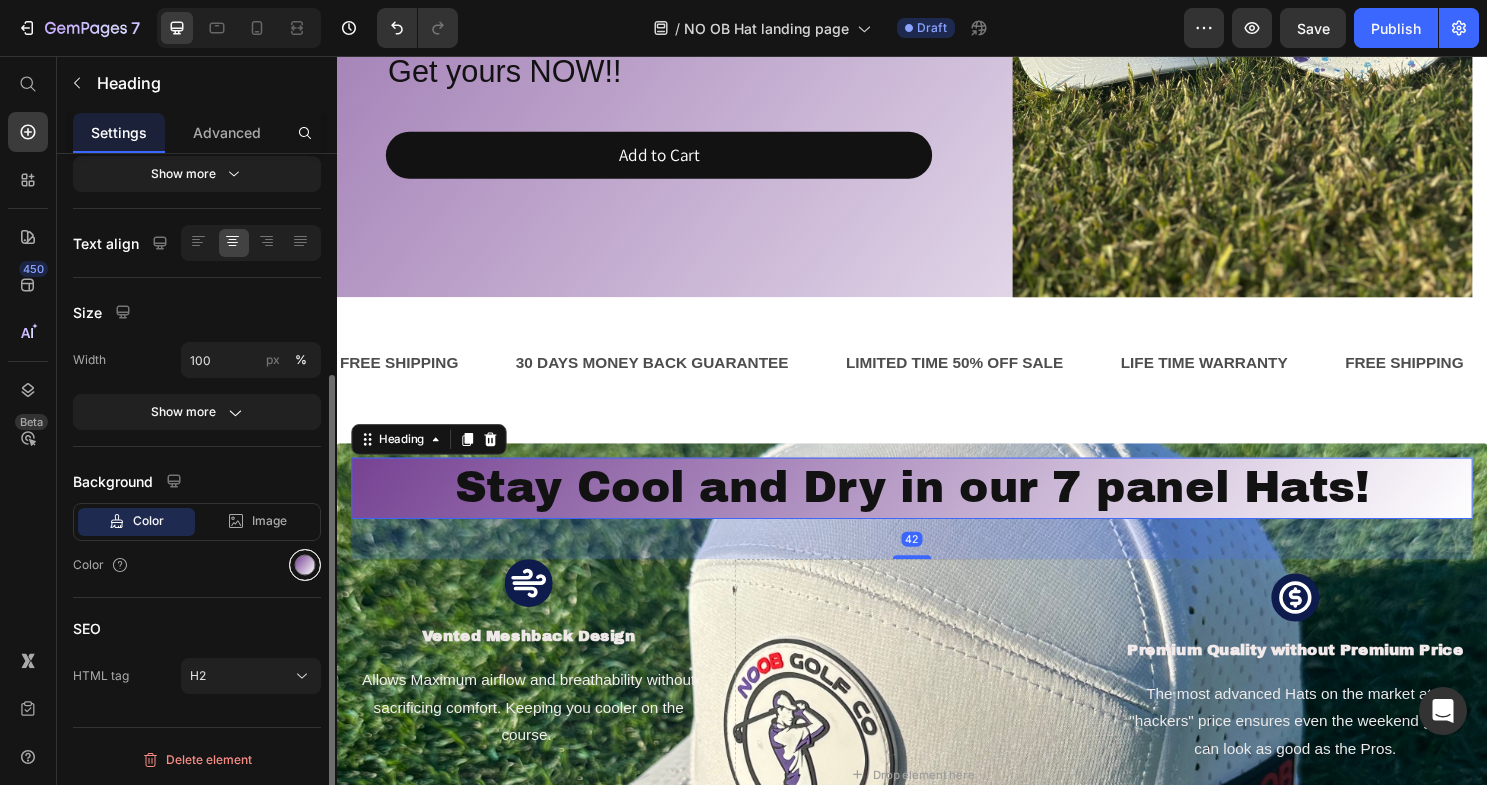 click at bounding box center (305, 565) 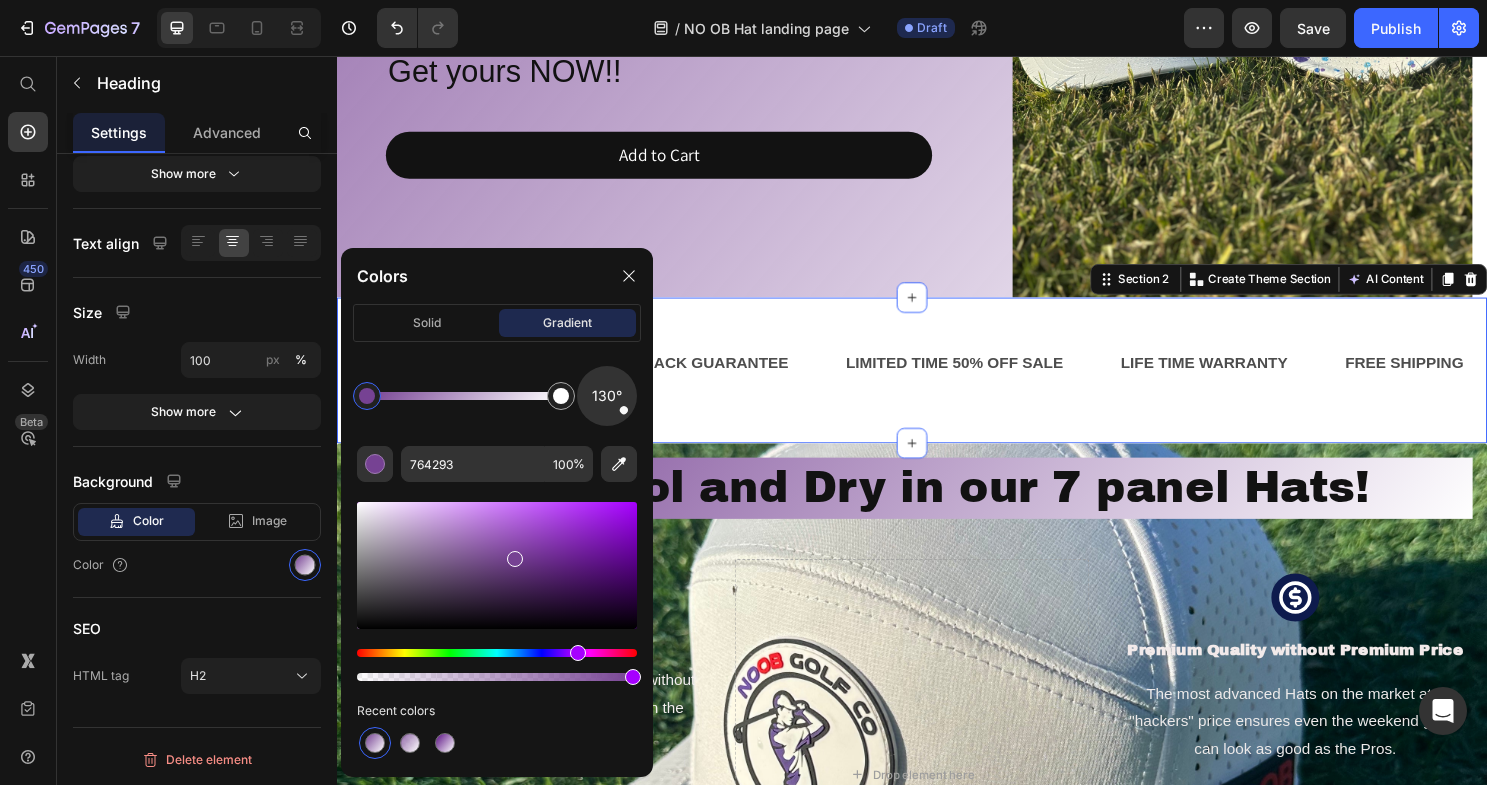 scroll, scrollTop: 0, scrollLeft: 0, axis: both 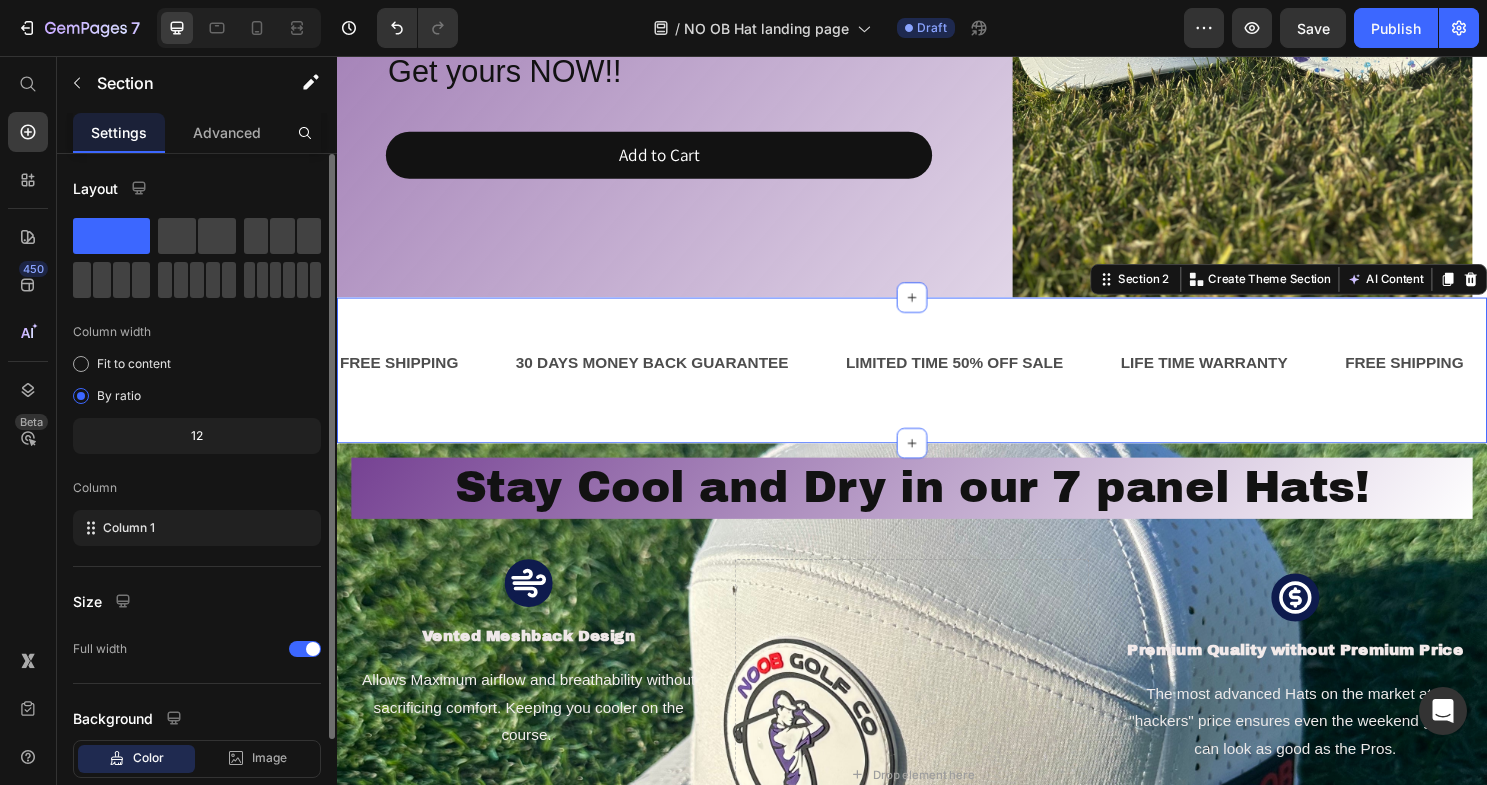 click on "FREE SHIPPING Text 30 DAYS MONEY BACK GUARANTEE Text LIMITED TIME 50% OFF SALE Text LIFE TIME WARRANTY Text FREE SHIPPING Text 30 DAYS MONEY BACK GUARANTEE Text LIMITED TIME 50% OFF SALE Text LIFE TIME WARRANTY Text FREE SHIPPING Text 30 DAYS MONEY BACK GUARANTEE Text LIMITED TIME 50% OFF SALE Text LIFE TIME WARRANTY Text FREE SHIPPING Text 30 DAYS MONEY BACK GUARANTEE Text LIMITED TIME 50% OFF SALE Text LIFE TIME WARRANTY Text FREE SHIPPING Text 30 DAYS MONEY BACK GUARANTEE Text LIMITED TIME 50% OFF SALE Text LIFE TIME WARRANTY Text FREE SHIPPING Text 30 DAYS MONEY BACK GUARANTEE Text LIMITED TIME 50% OFF SALE Text LIFE TIME WARRANTY Text Marquee Section 2   You can create reusable sections Create Theme Section AI Content Write with GemAI What would you like to describe here? Tone and Voice Persuasive Product NO OB DriSpine Polo Grey Show more Generate" at bounding box center (937, 384) 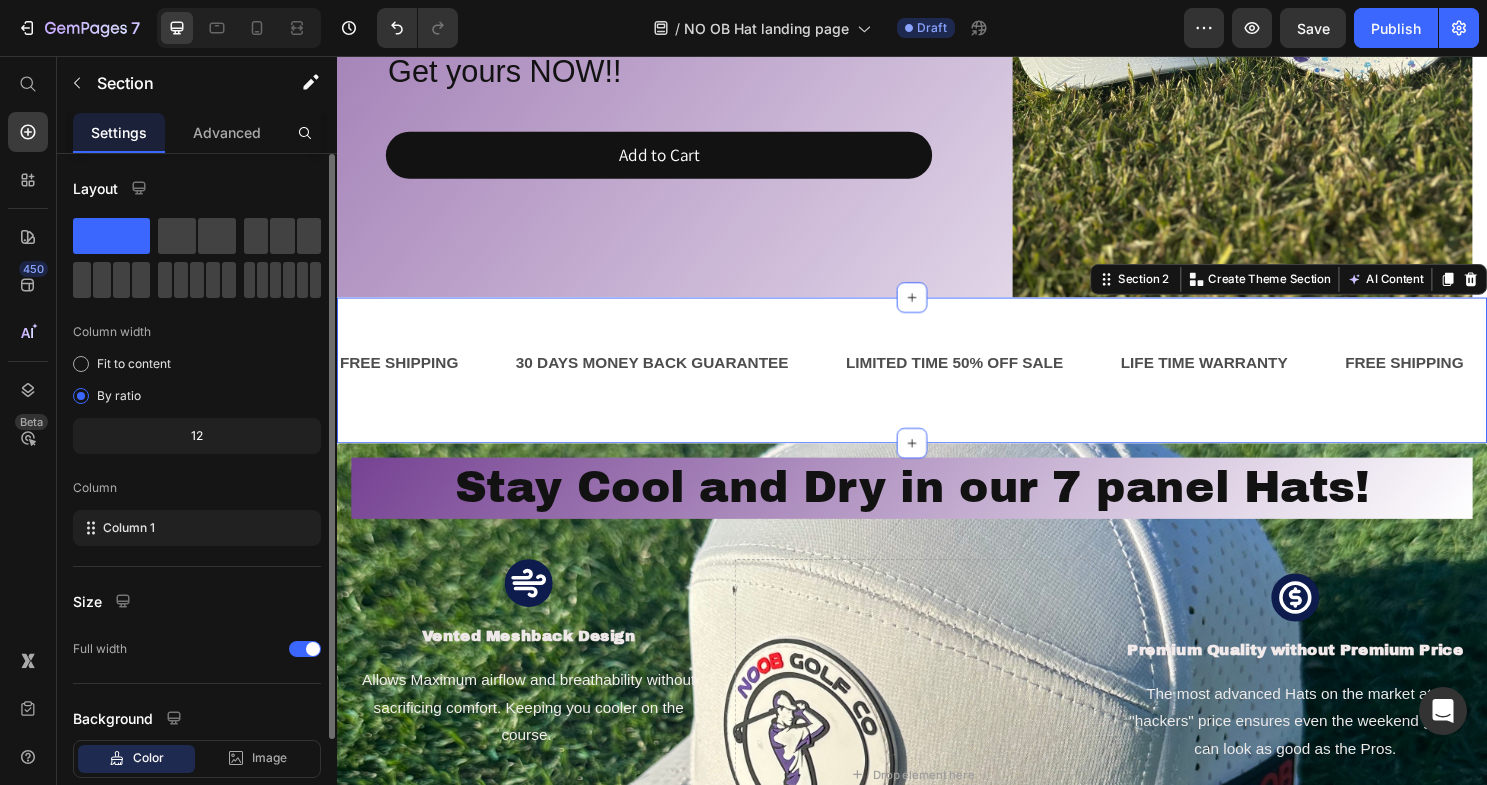 scroll, scrollTop: 120, scrollLeft: 0, axis: vertical 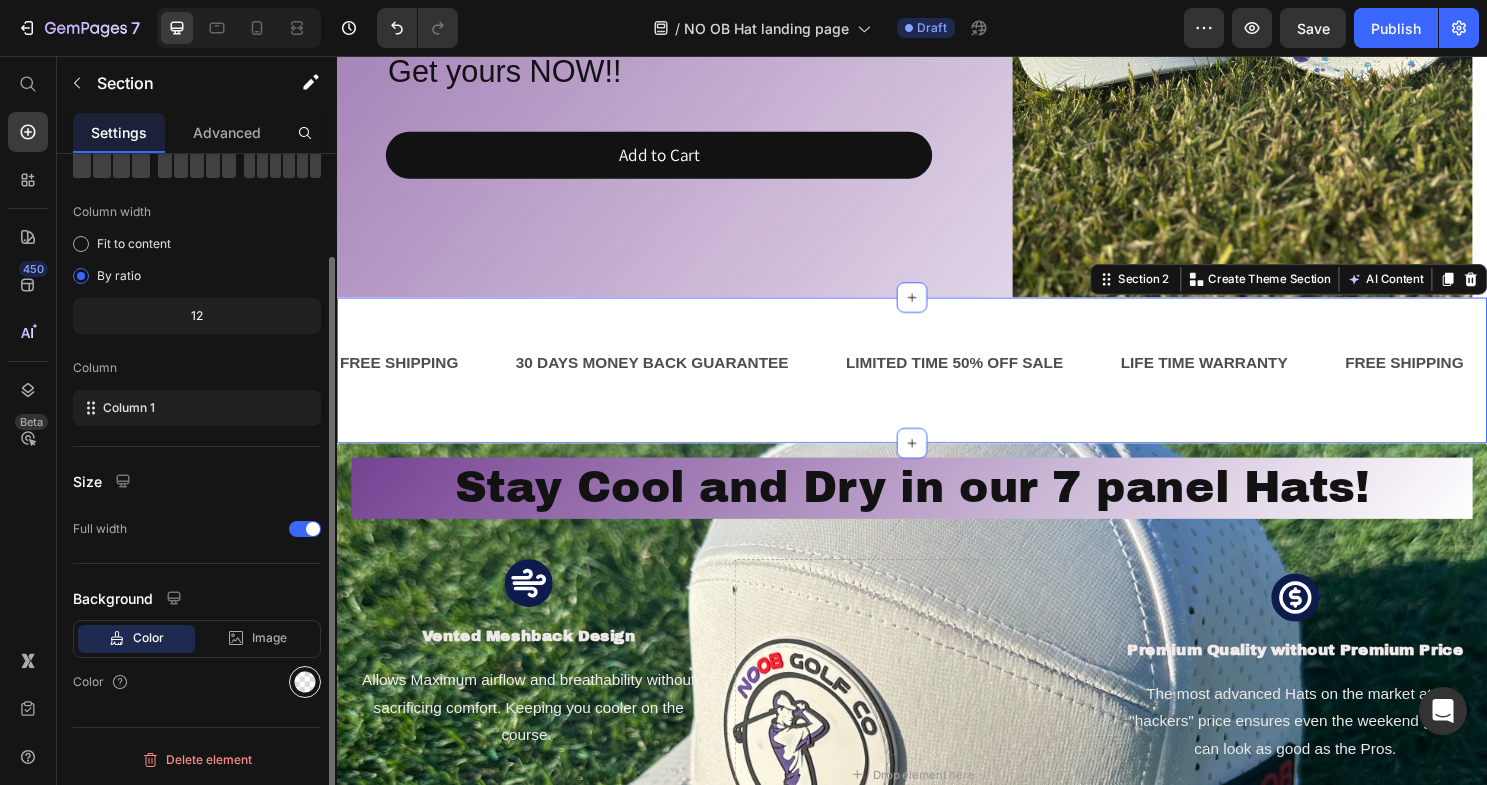 click at bounding box center (305, 682) 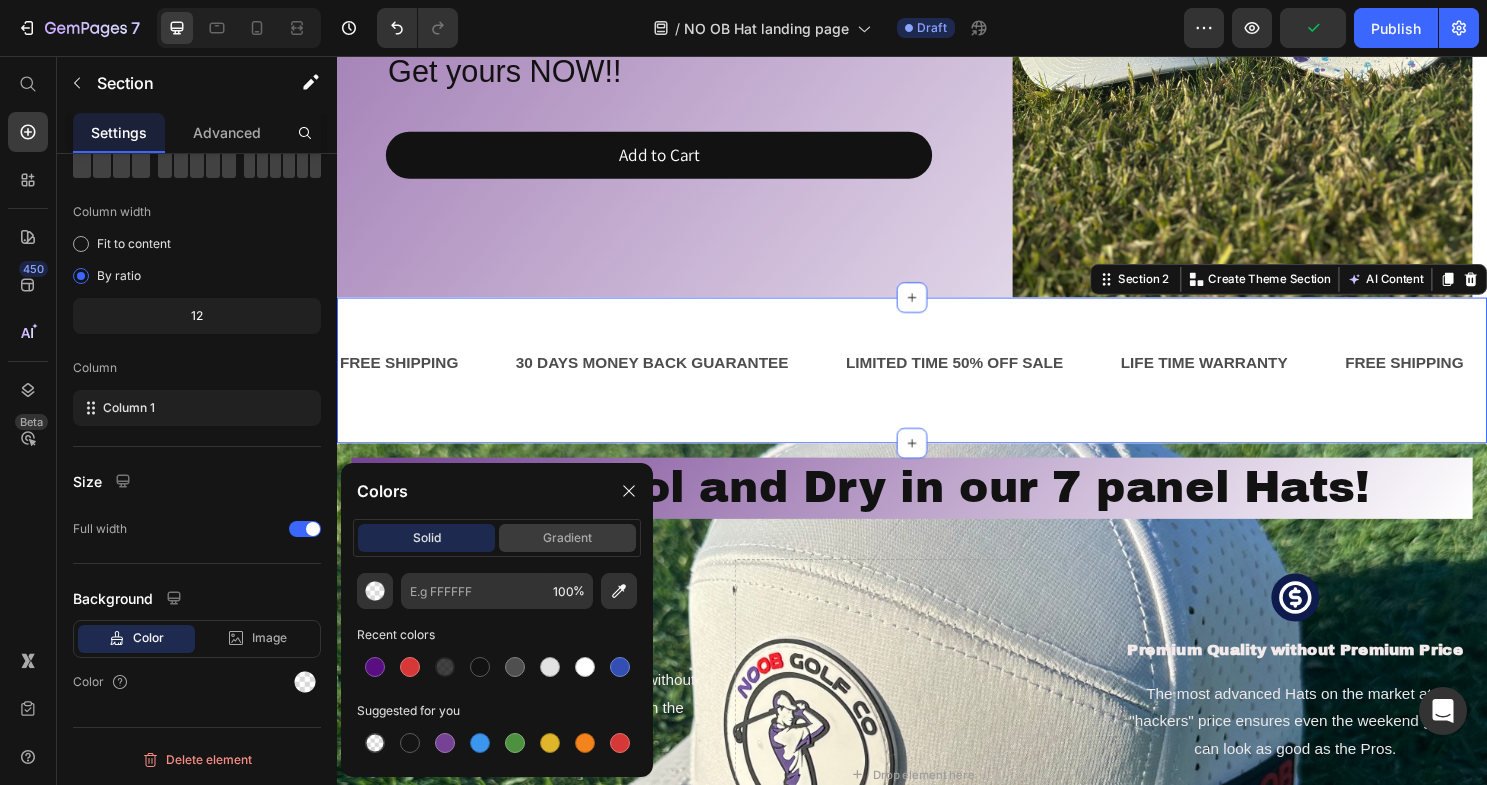 click on "gradient" 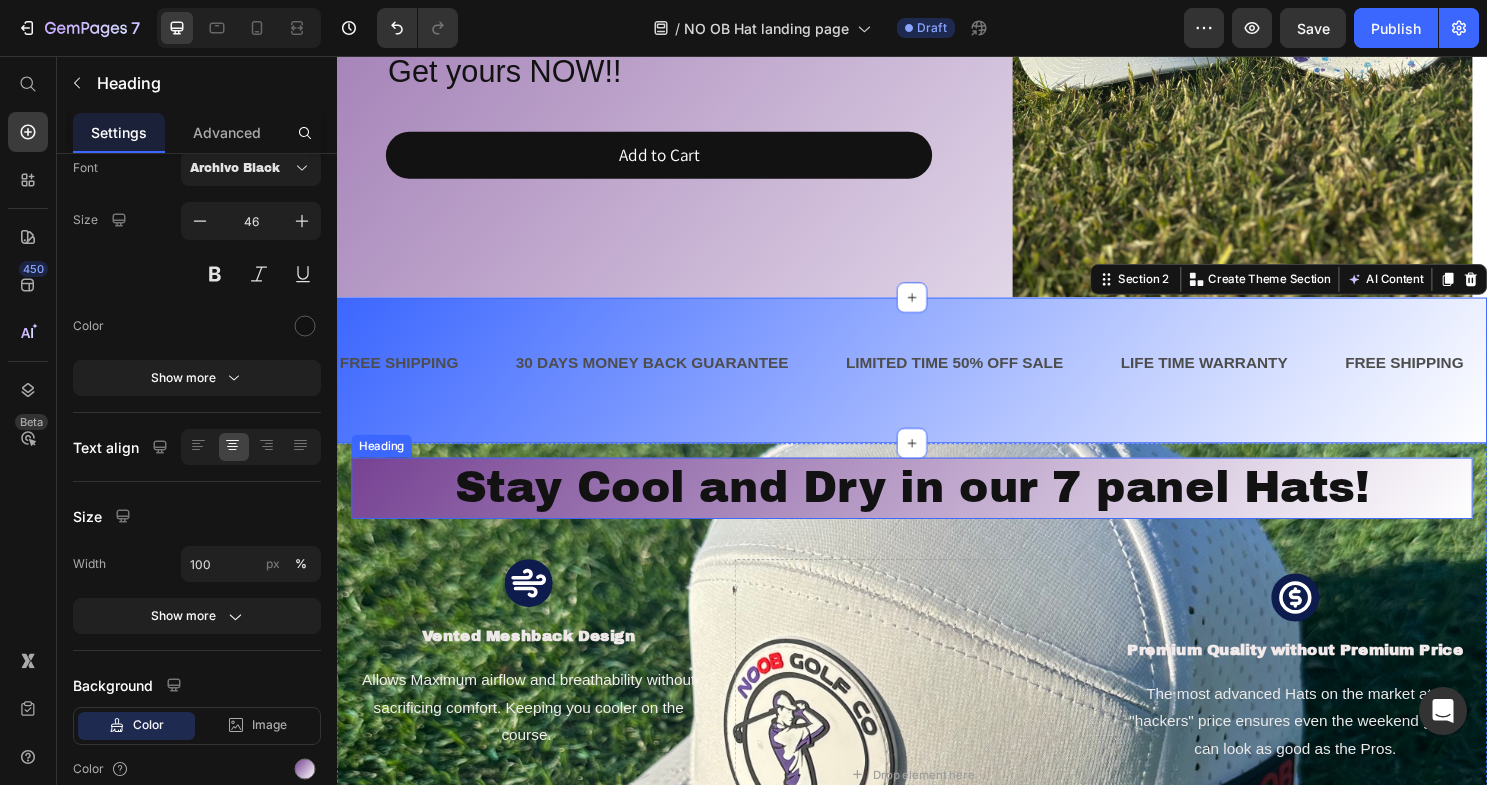 click on "Stay Cool and Dry in our 7 panel Hats!" at bounding box center [937, 507] 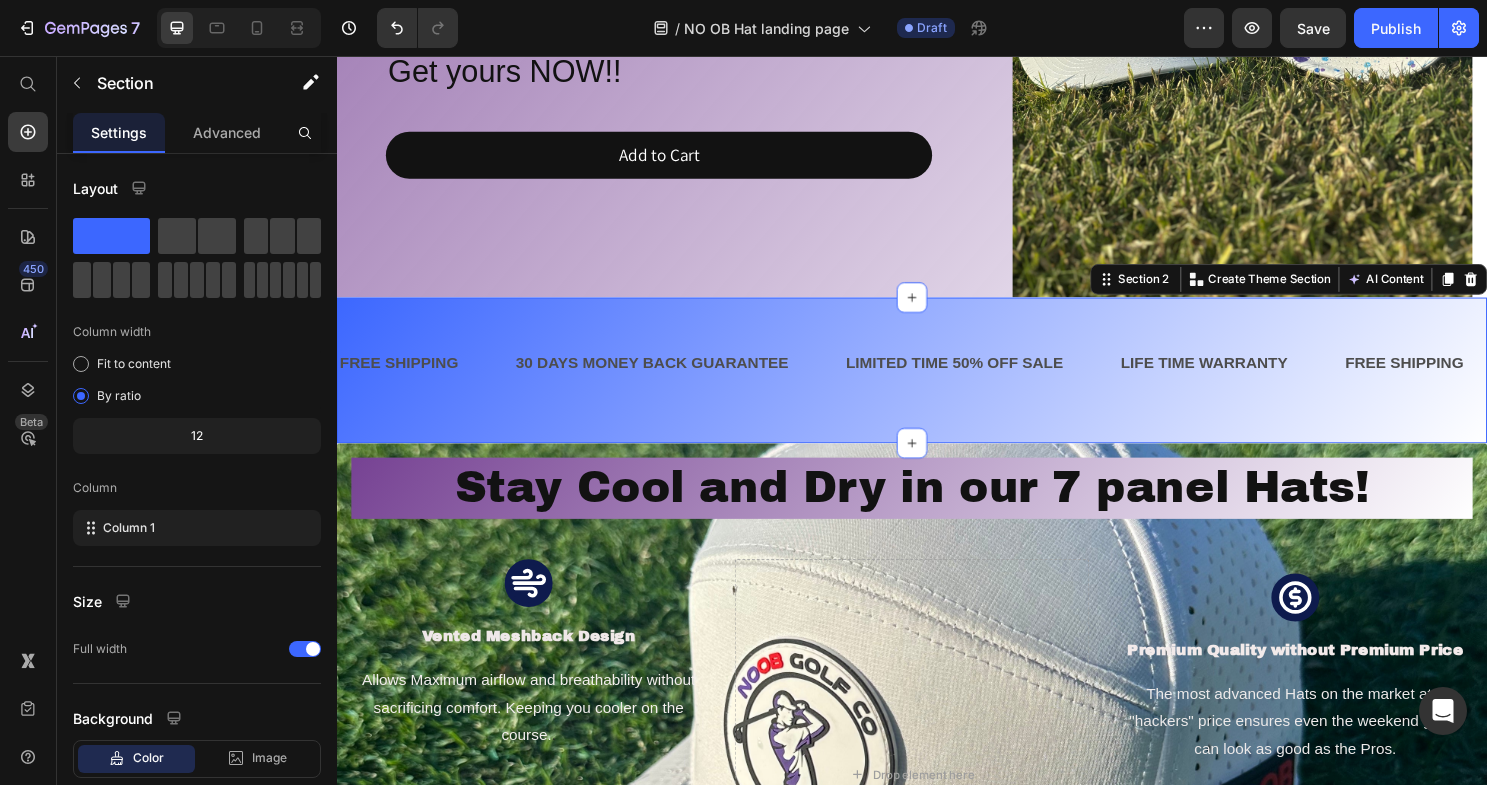 click on "FREE SHIPPING Text 30 DAYS MONEY BACK GUARANTEE Text LIMITED TIME 50% OFF SALE Text LIFE TIME WARRANTY Text FREE SHIPPING Text 30 DAYS MONEY BACK GUARANTEE Text LIMITED TIME 50% OFF SALE Text LIFE TIME WARRANTY Text FREE SHIPPING Text 30 DAYS MONEY BACK GUARANTEE Text LIMITED TIME 50% OFF SALE Text LIFE TIME WARRANTY Text FREE SHIPPING Text 30 DAYS MONEY BACK GUARANTEE Text LIMITED TIME 50% OFF SALE Text LIFE TIME WARRANTY Text FREE SHIPPING Text 30 DAYS MONEY BACK GUARANTEE Text LIMITED TIME 50% OFF SALE Text LIFE TIME WARRANTY Text FREE SHIPPING Text 30 DAYS MONEY BACK GUARANTEE Text LIMITED TIME 50% OFF SALE Text LIFE TIME WARRANTY Text Marquee Section 2   You can create reusable sections Create Theme Section AI Content Write with GemAI What would you like to describe here? Tone and Voice Persuasive Product Show more Generate" at bounding box center (937, 384) 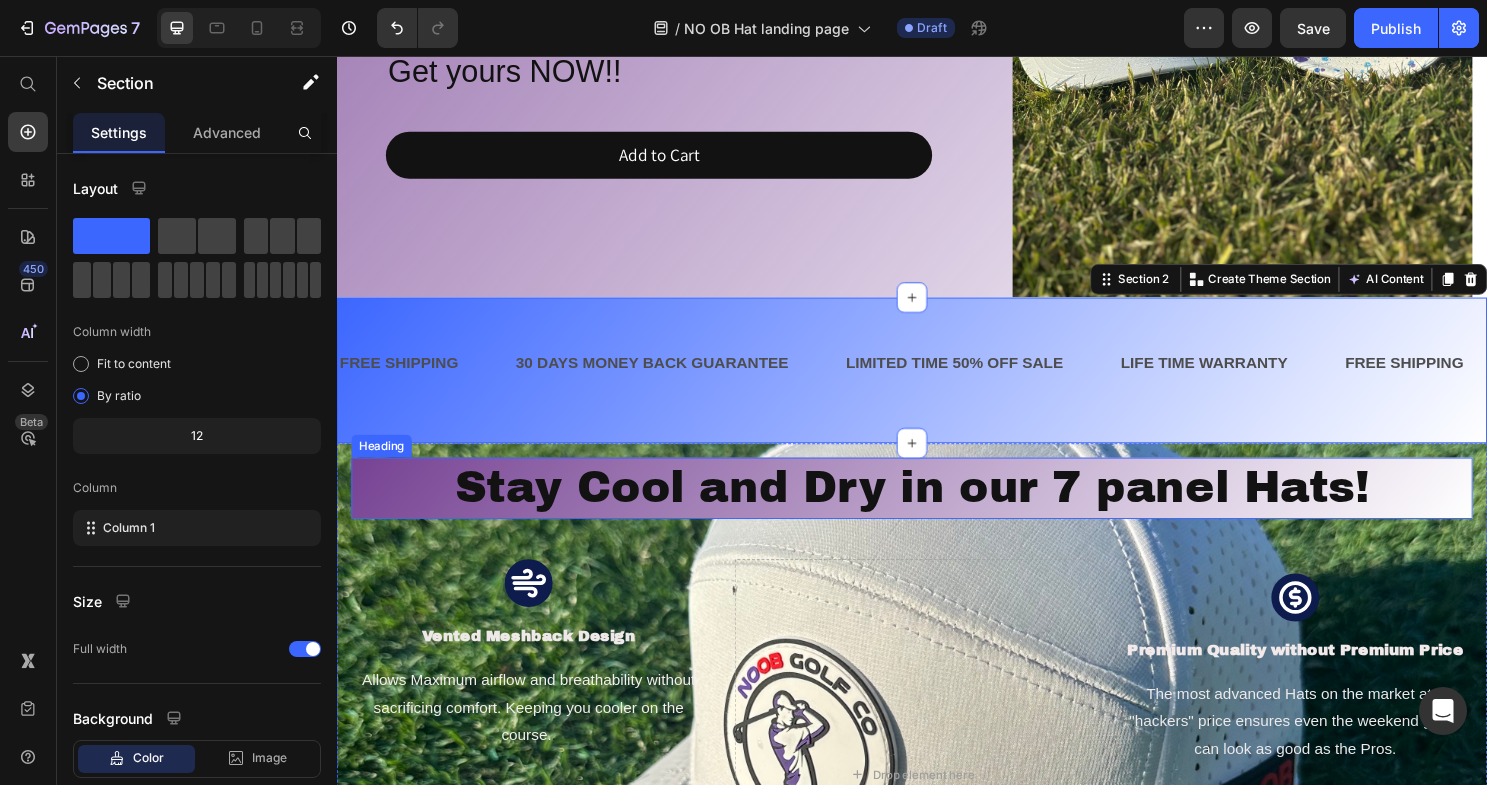 click on "Stay Cool and Dry in our 7 panel Hats!" at bounding box center [937, 507] 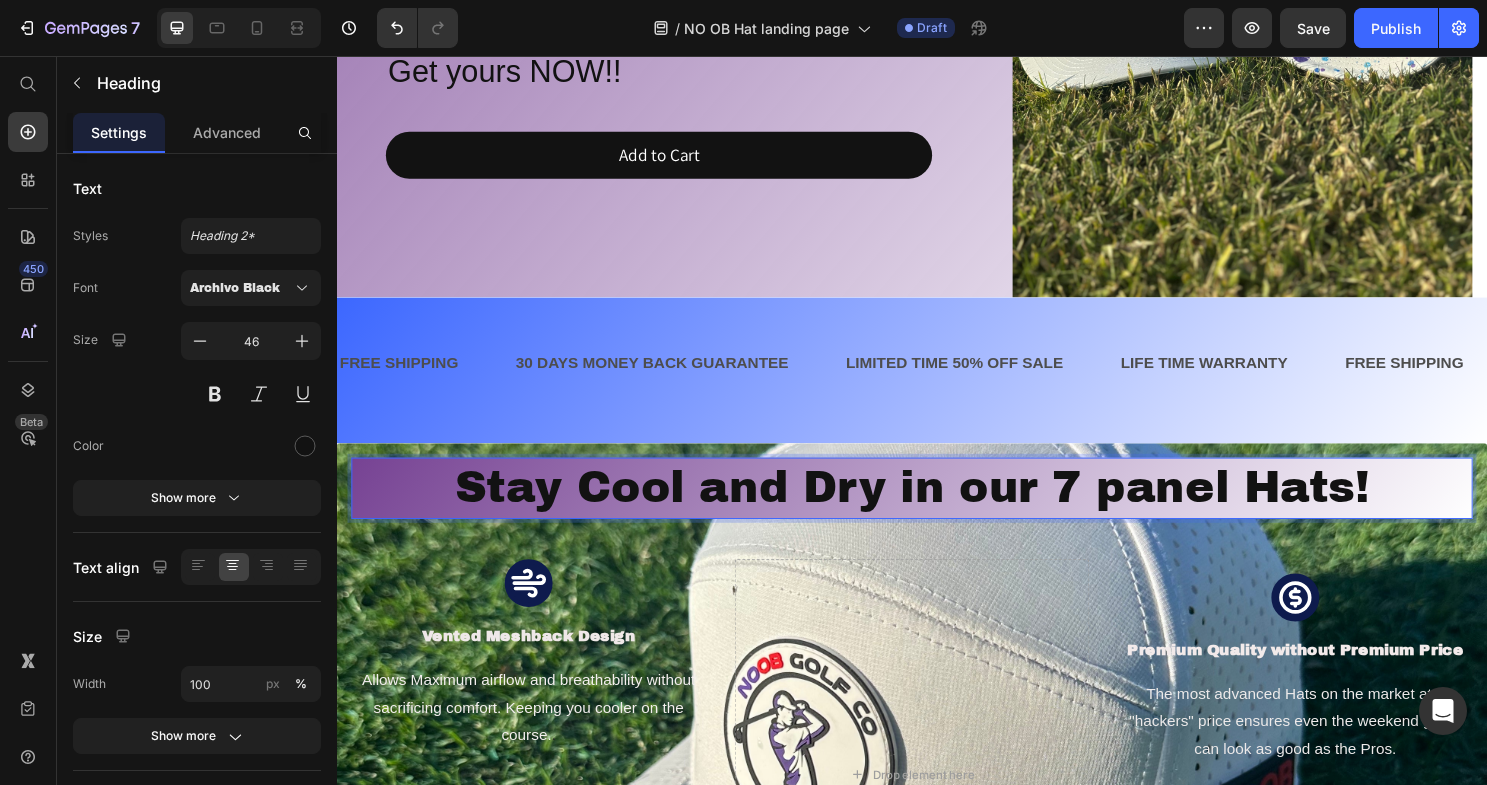 click on "Stay Cool and Dry in our 7 panel Hats!" at bounding box center (937, 507) 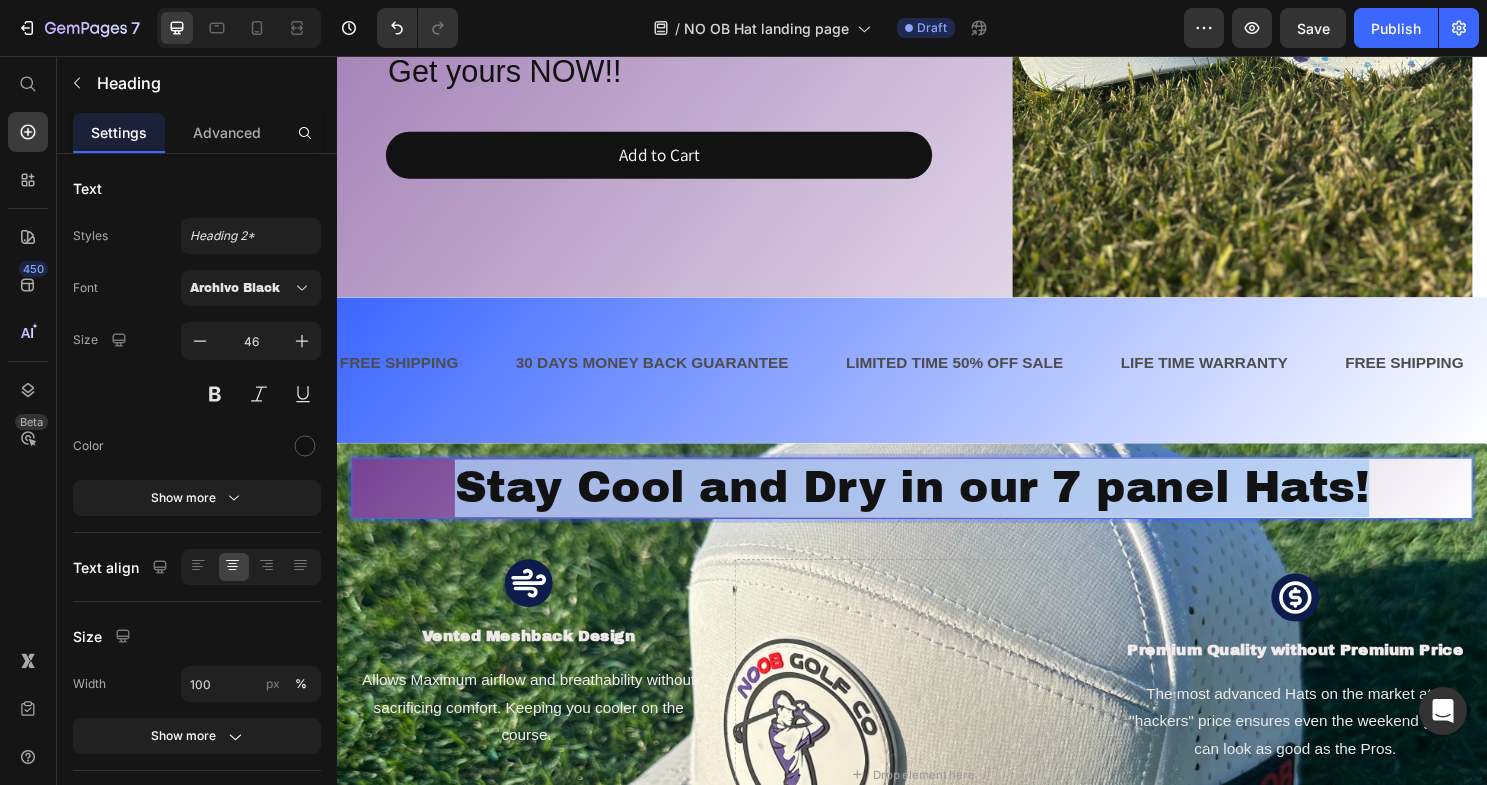 click on "Stay Cool and Dry in our 7 panel Hats!" at bounding box center [937, 507] 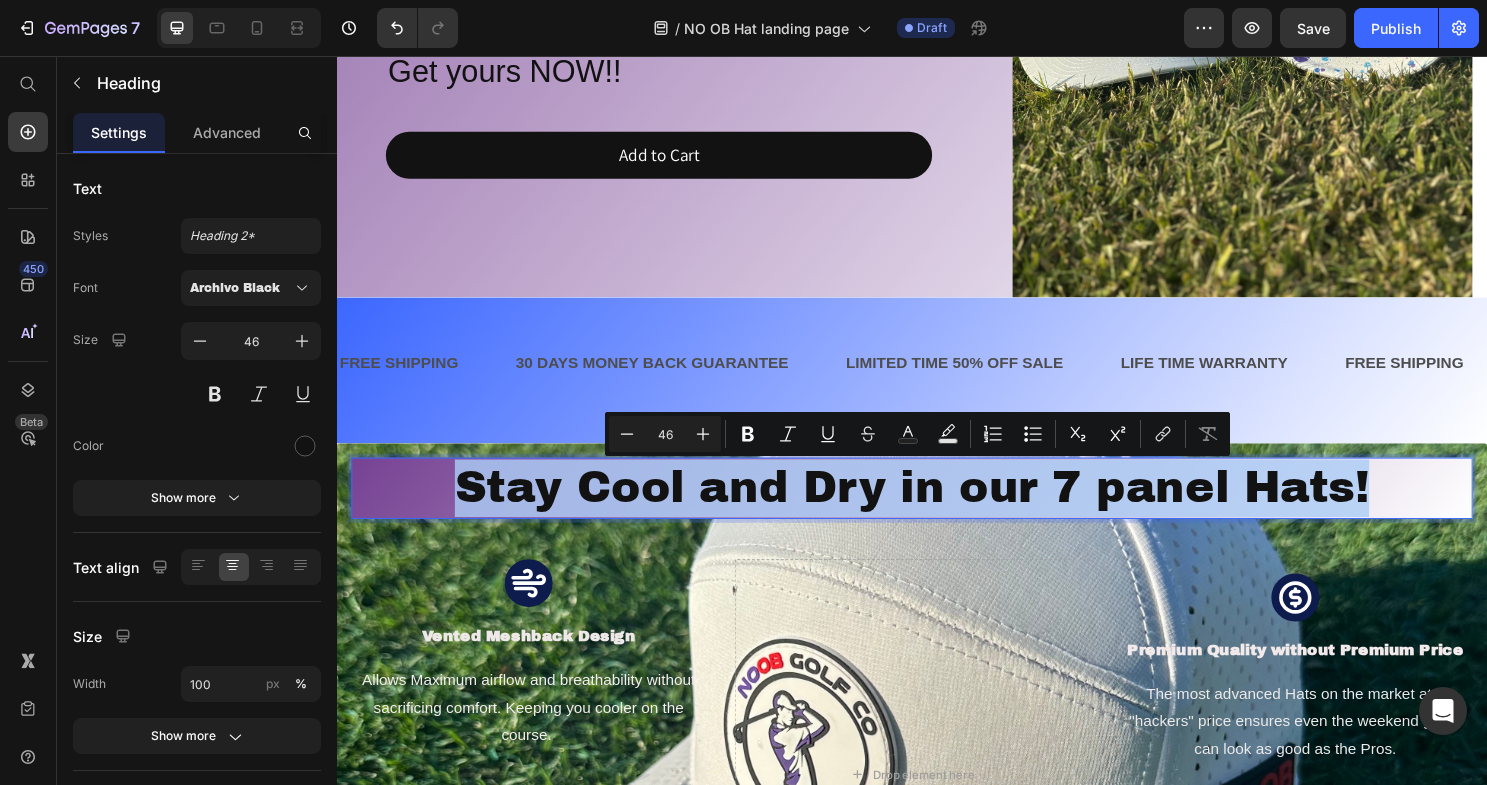 click on "Stay Cool and Dry in our 7 panel Hats!" at bounding box center (937, 507) 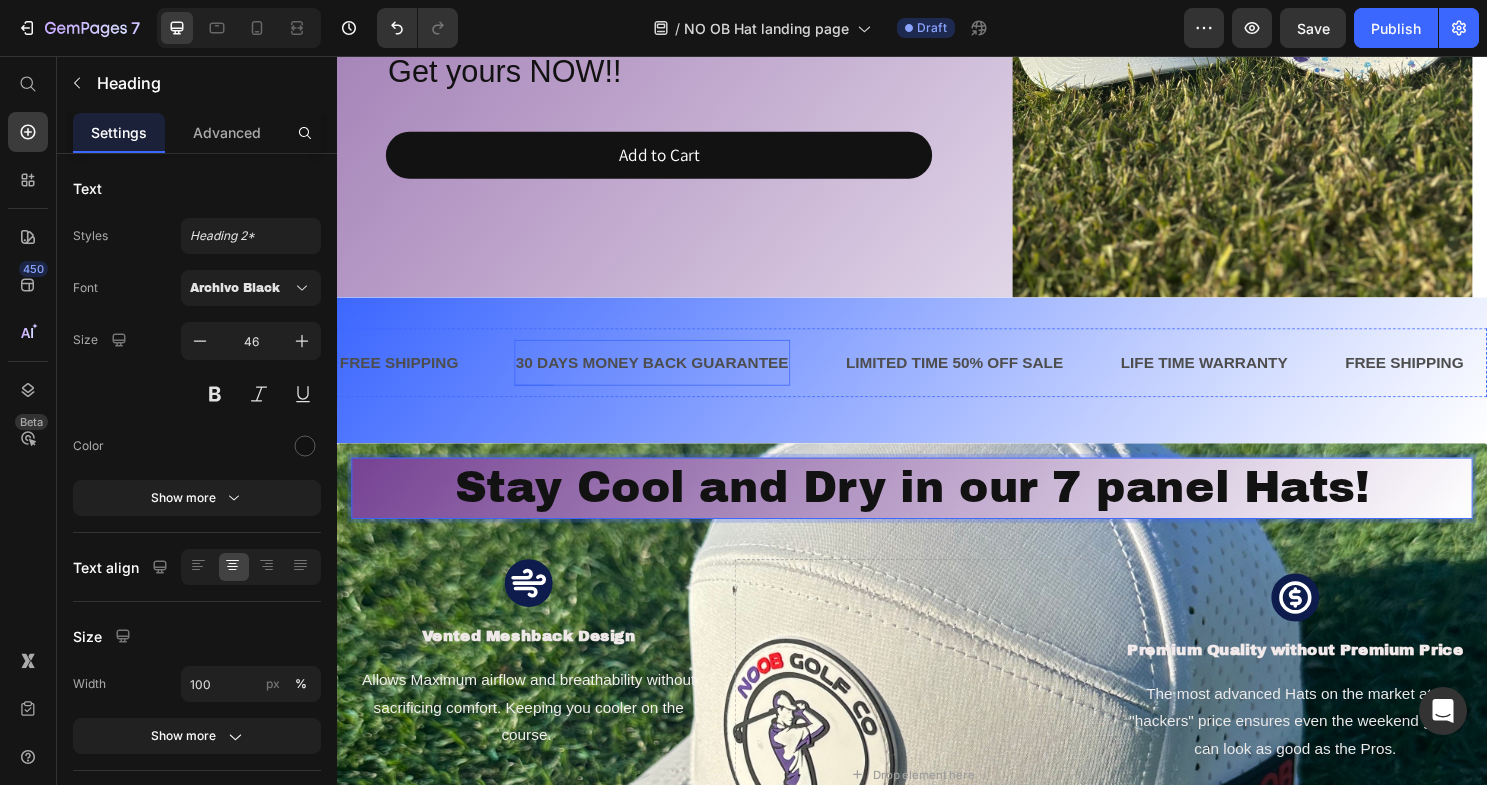 click on "30 DAYS MONEY BACK GUARANTEE" at bounding box center [666, 376] 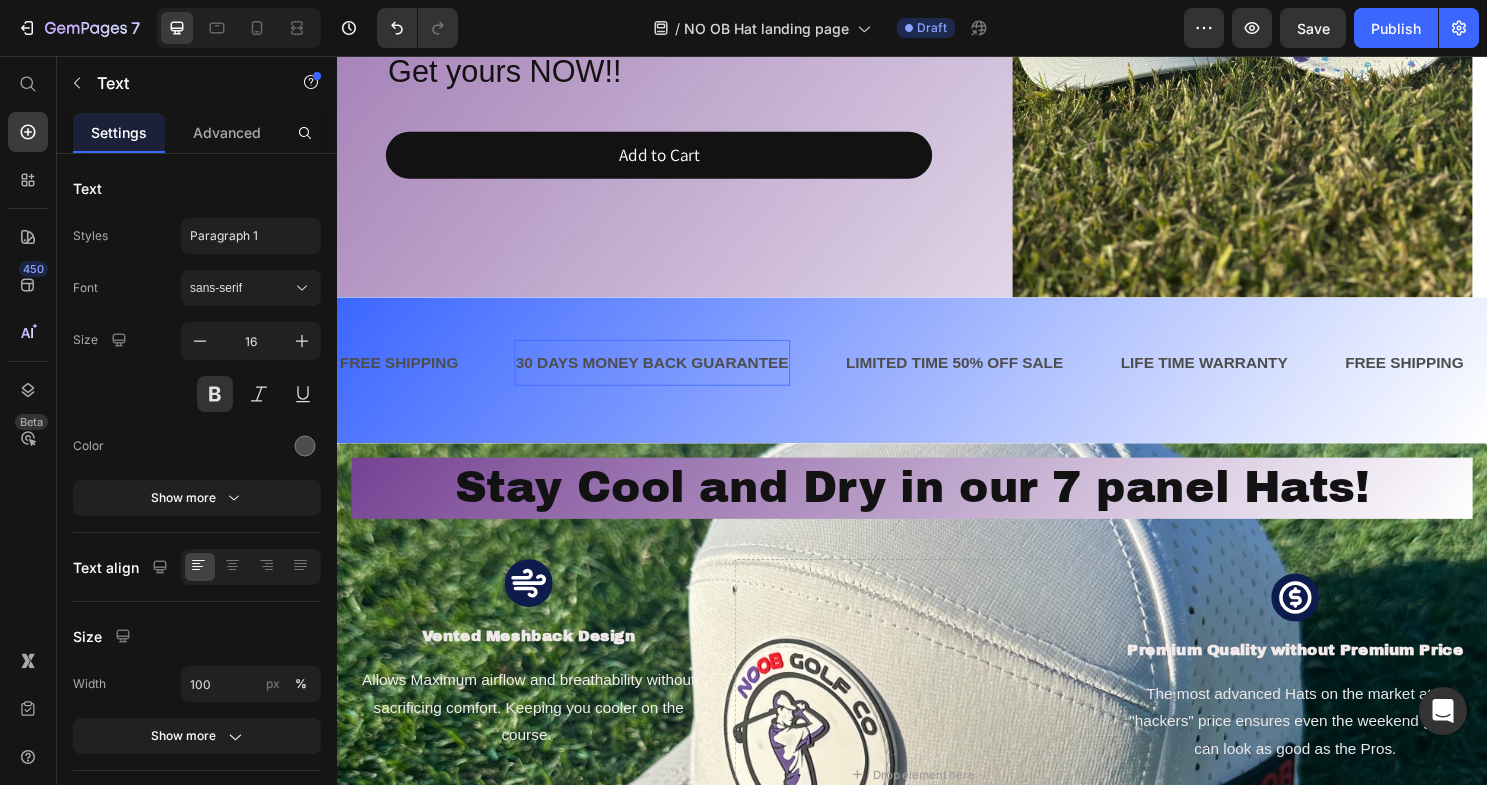 click on "30 DAYS MONEY BACK GUARANTEE" at bounding box center (666, 376) 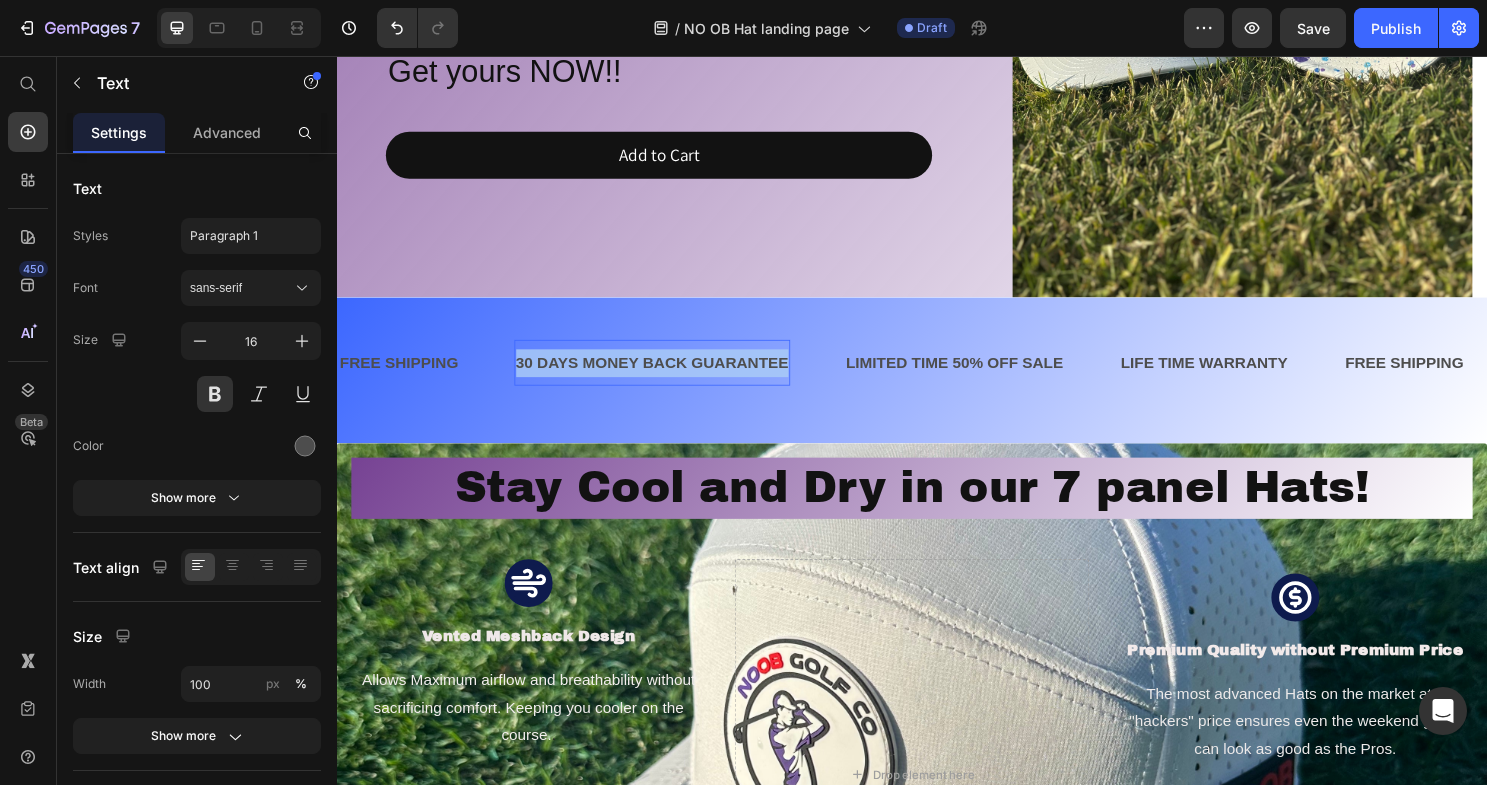 click on "30 DAYS MONEY BACK GUARANTEE" at bounding box center [666, 376] 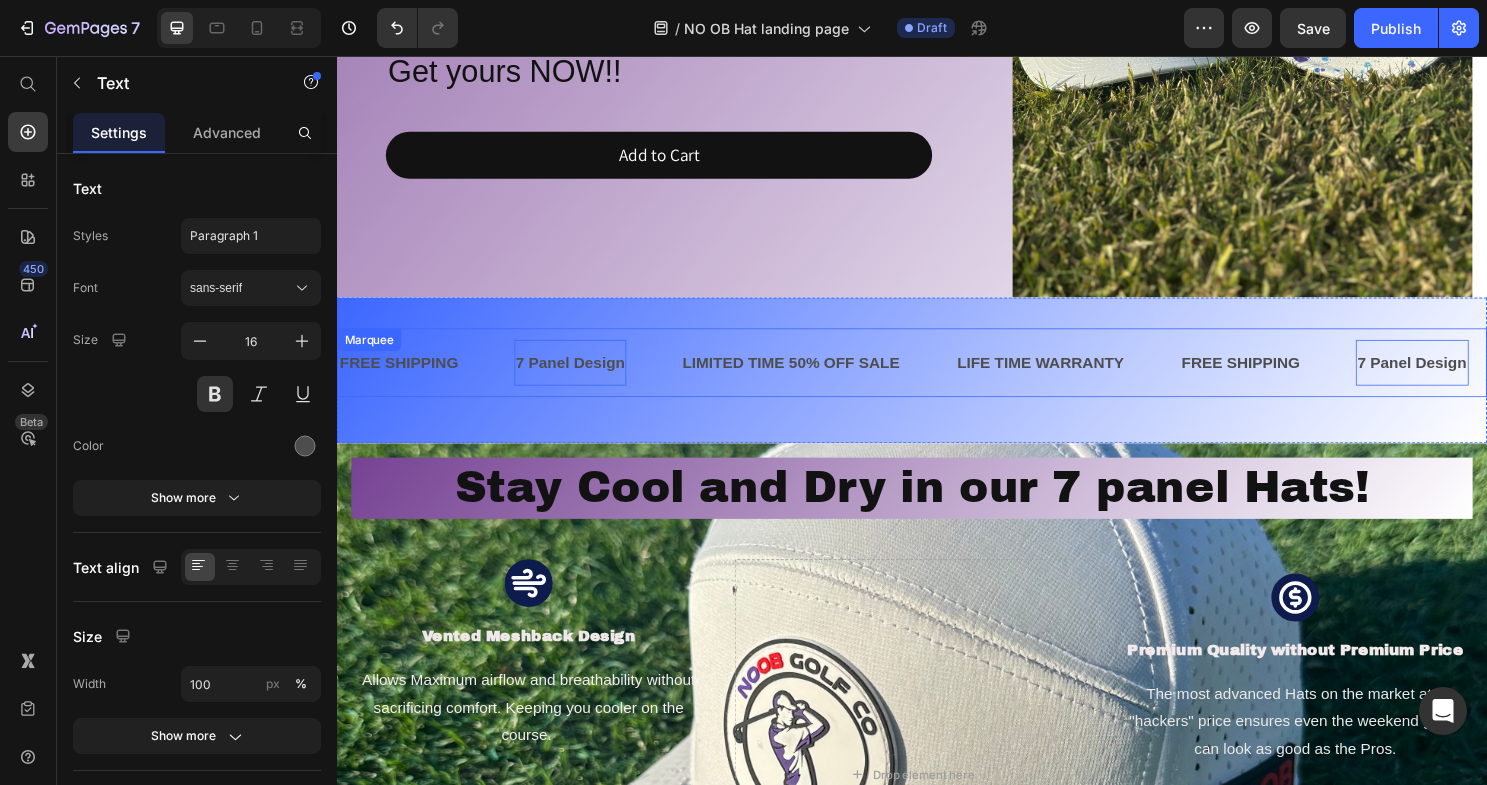 click on "LIMITED TIME 50% OFF SALE" at bounding box center [810, 376] 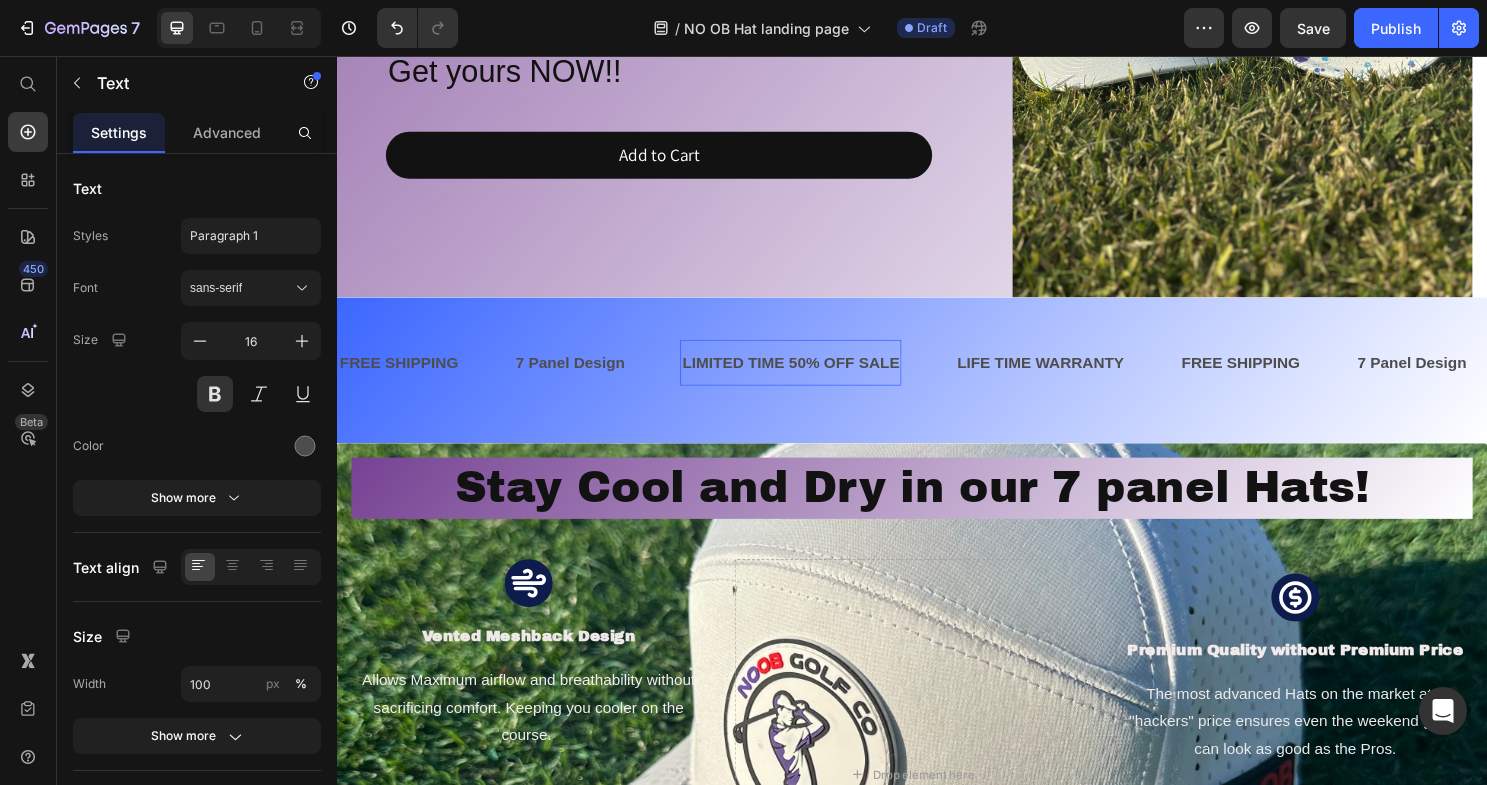 click on "LIMITED TIME 50% OFF SALE" at bounding box center (810, 376) 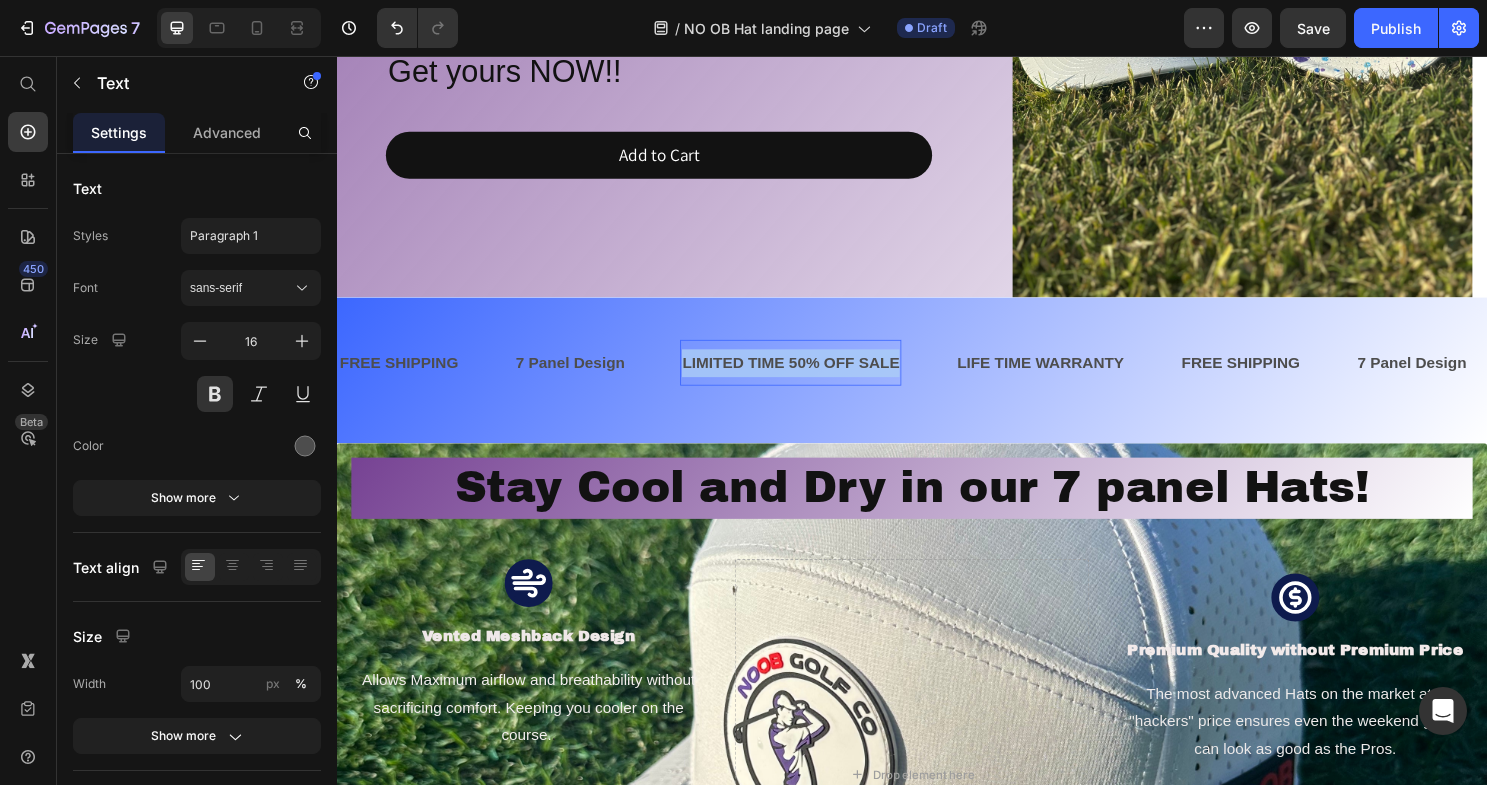 click on "LIMITED TIME 50% OFF SALE" at bounding box center [810, 376] 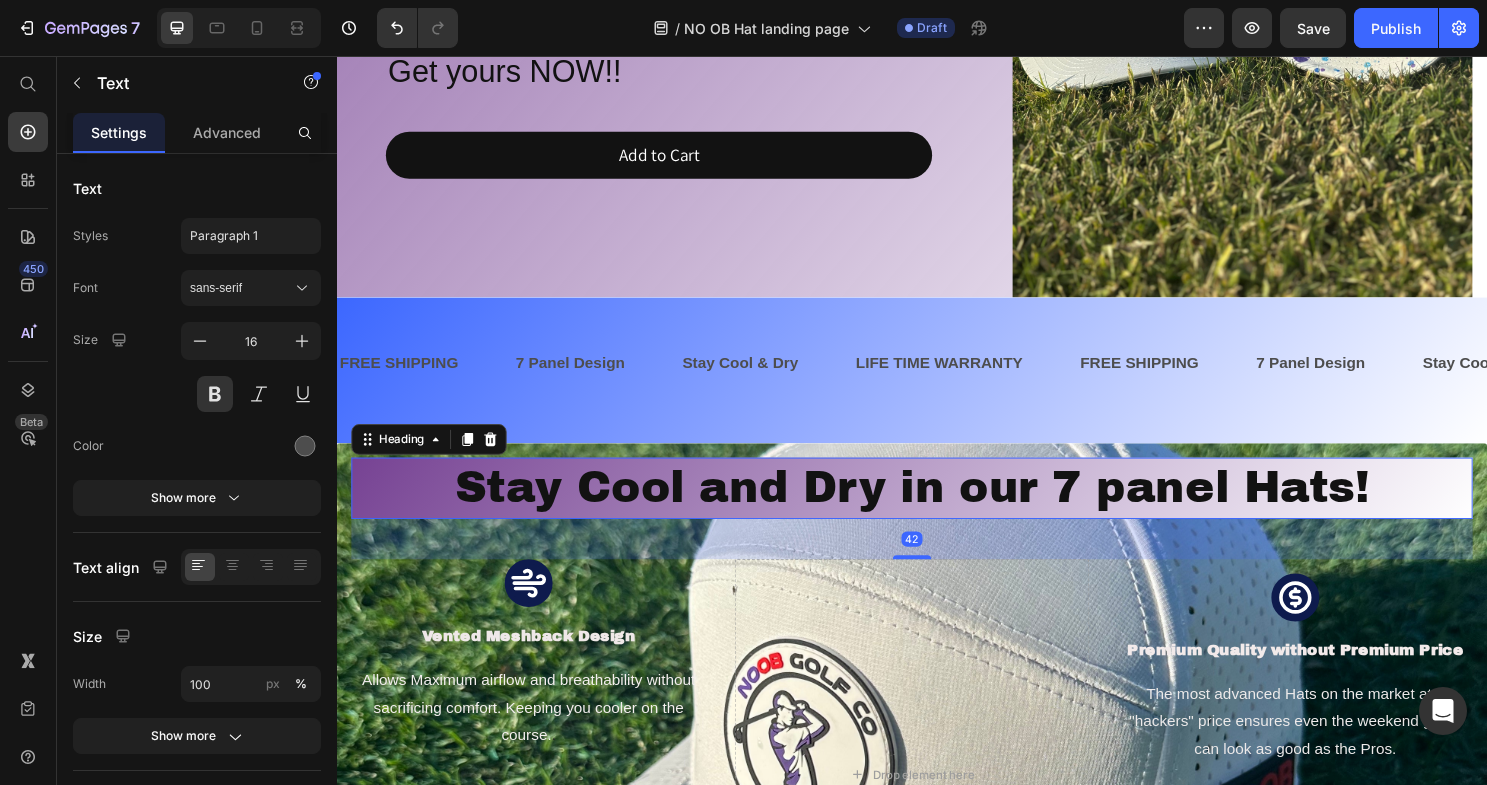 click on "Stay Cool and Dry in our 7 panel Hats!" at bounding box center (937, 507) 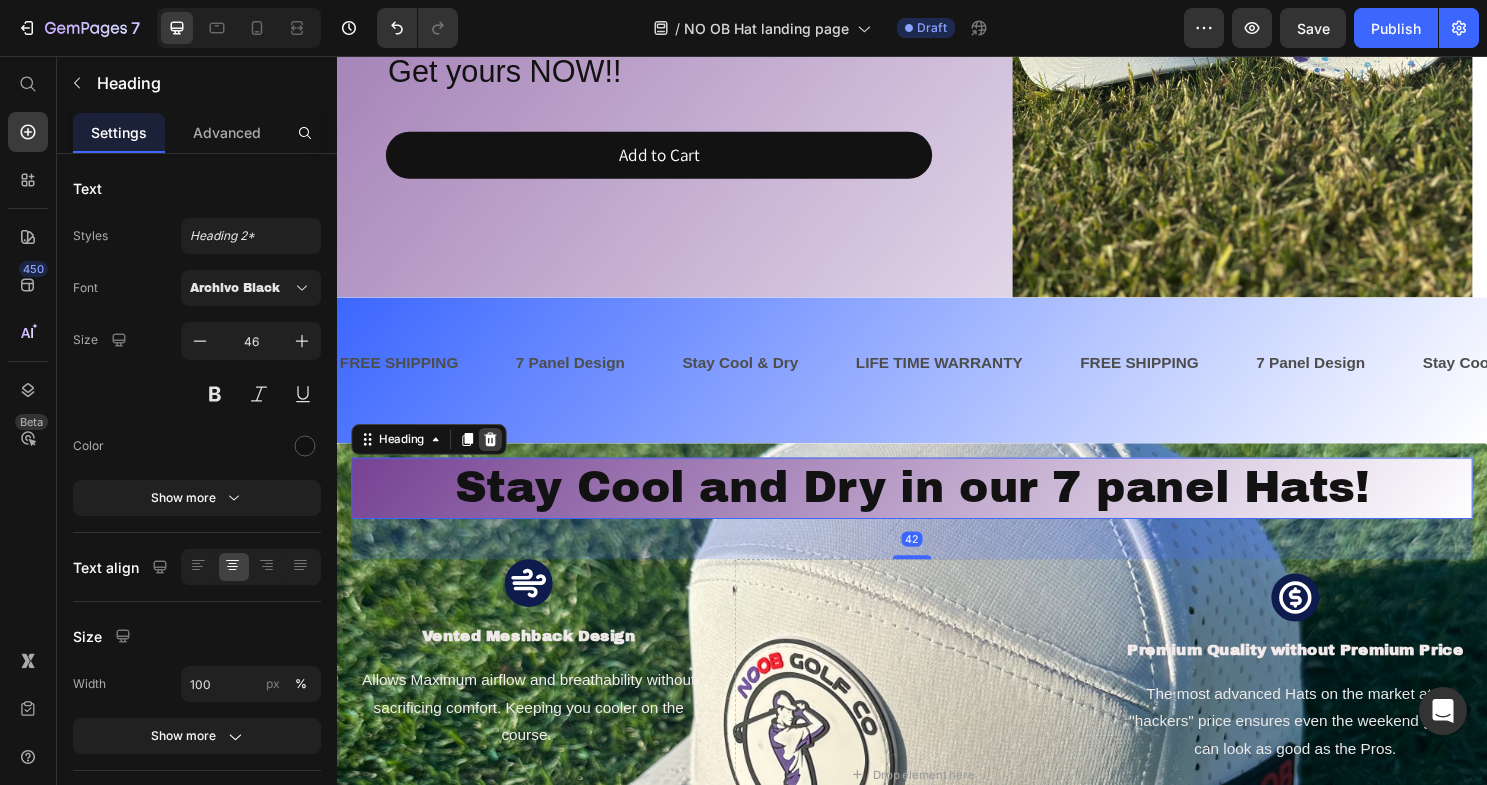 click 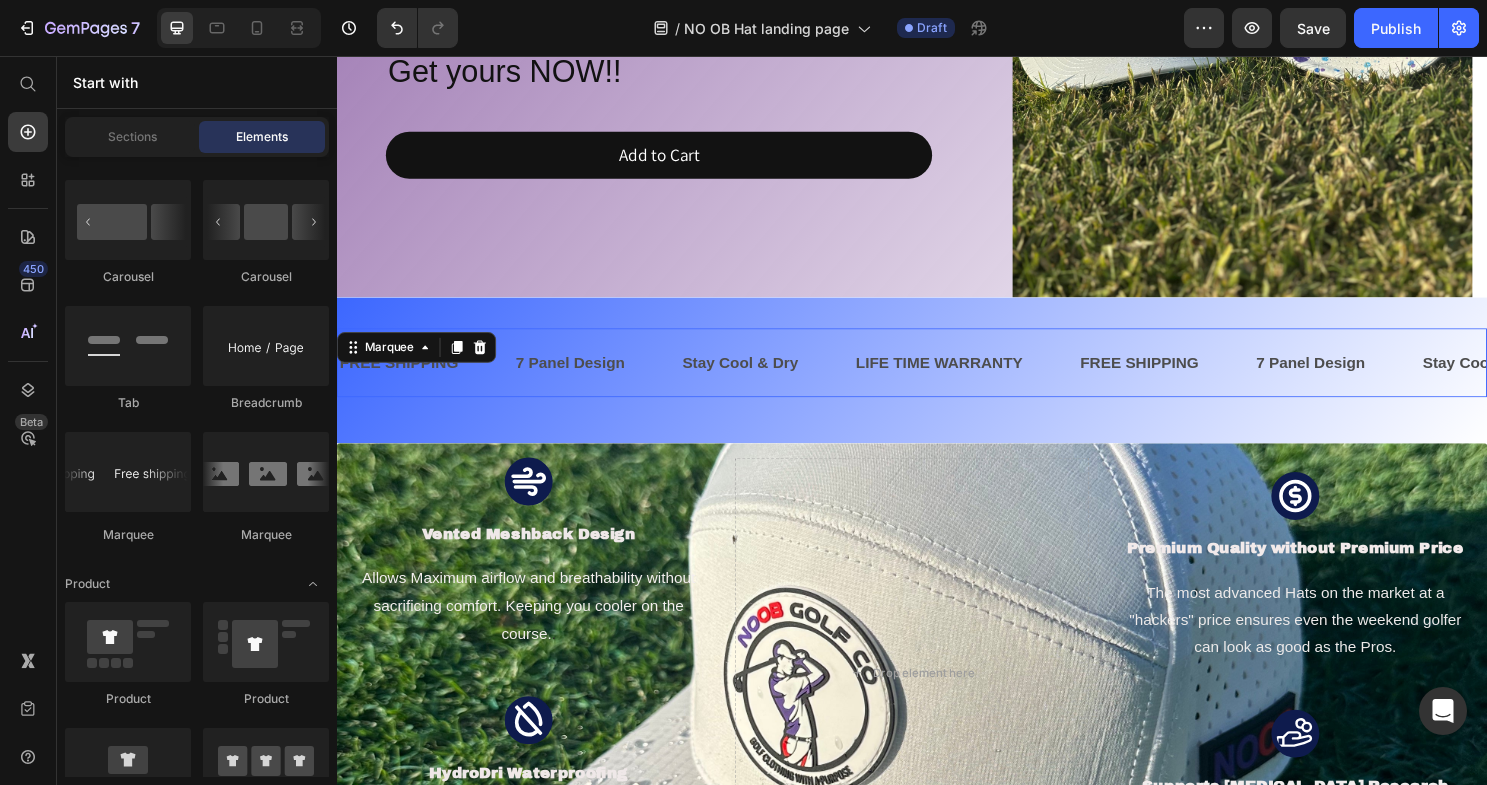 click on "7 Panel Design Text" at bounding box center [609, 376] 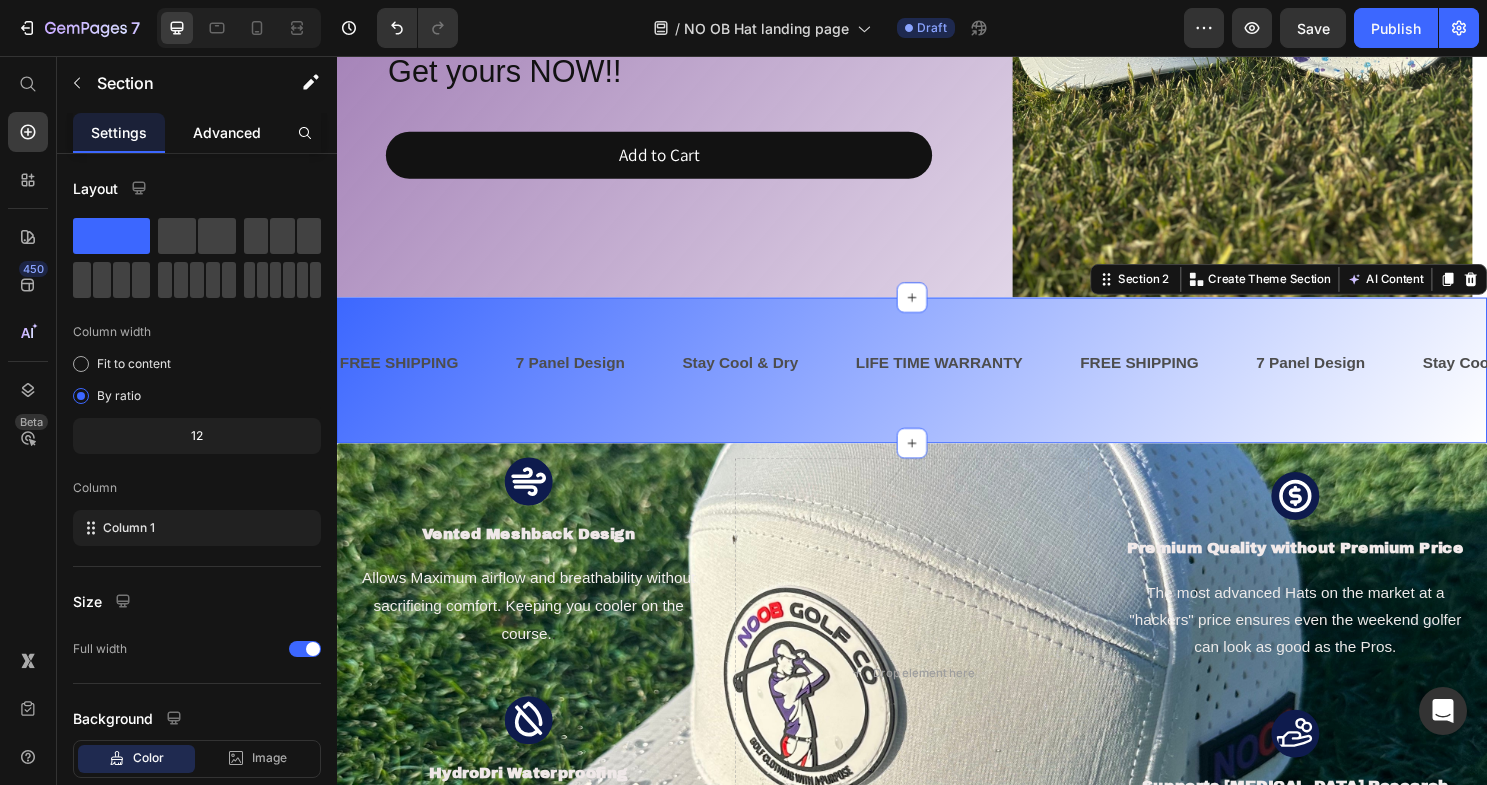click on "Advanced" at bounding box center (227, 132) 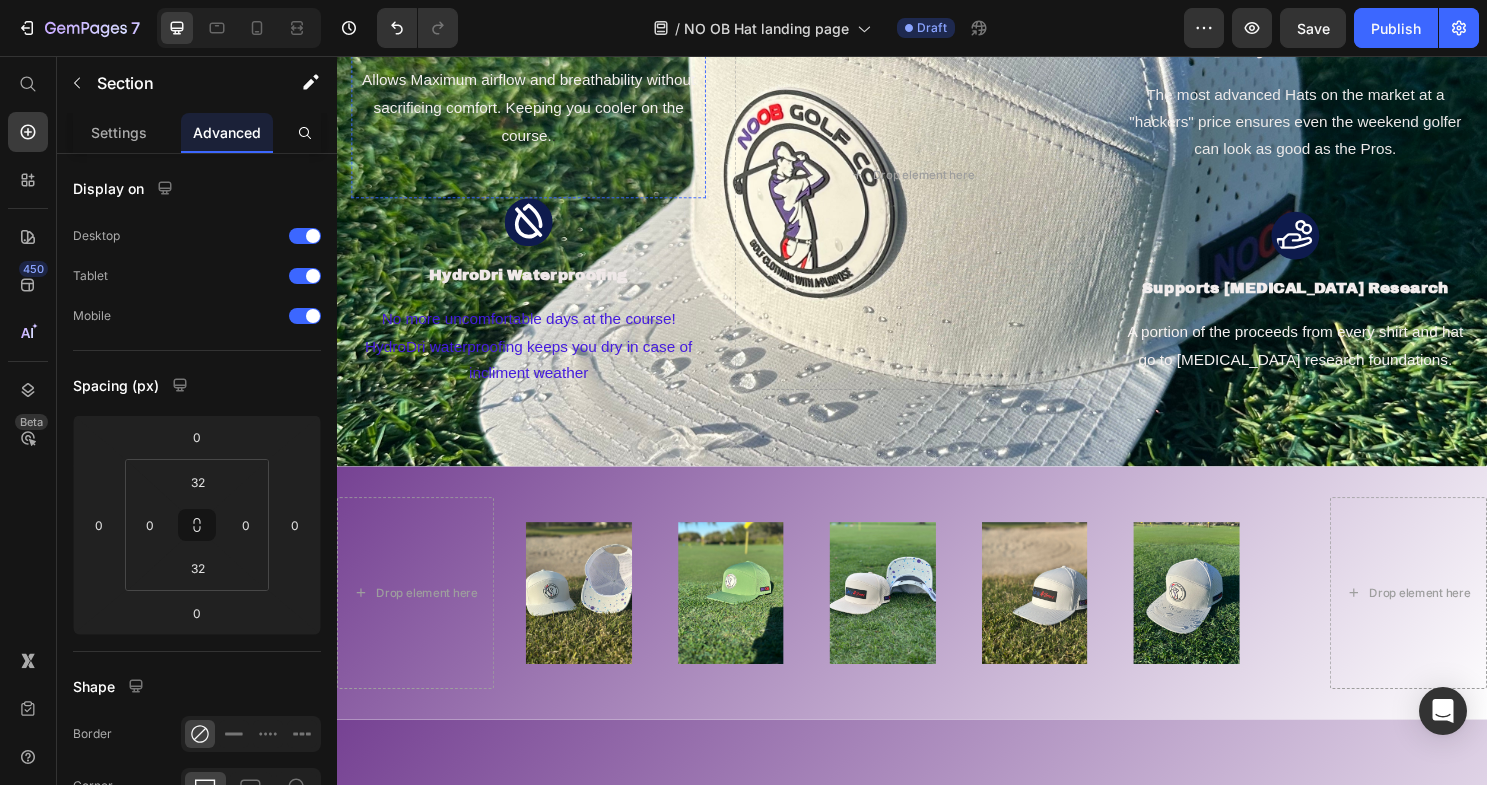 scroll, scrollTop: 981, scrollLeft: 0, axis: vertical 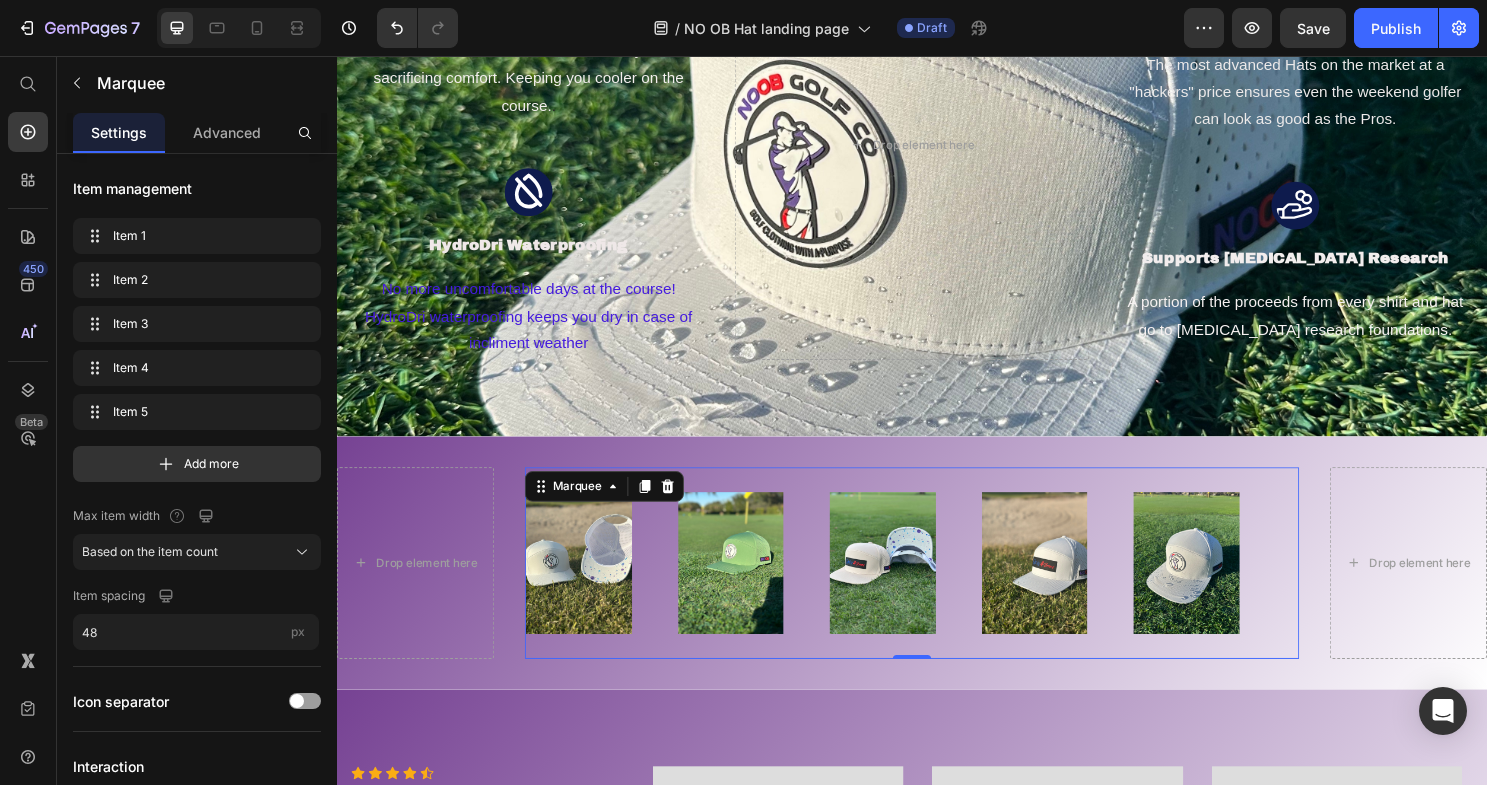 click on "NO  OB  Hats! Heading The NO  OB  Founders Cap Text block - Vented Mesh Back - 7 Panel low Profile fit - HydroDri Waterproofing - Paint Splash Underbill - Portion of proceeds supports [MEDICAL_DATA] Research Text block Get yours NOW!!  Heading Add to Cart Product Cart Button Product Row Image Hero Banner
Drop element here Carousel Section 1 FREE SHIPPING Text 7 Panel Design Text Stay Cool & Dry Text LIFE TIME WARRANTY Text FREE SHIPPING Text 7 Panel Design Text Stay Cool & Dry Text LIFE TIME WARRANTY Text FREE SHIPPING Text 7 Panel Design Text Stay Cool & Dry Text LIFE TIME WARRANTY Text FREE SHIPPING Text 7 Panel Design Text Stay Cool & Dry Text LIFE TIME WARRANTY Text FREE SHIPPING Text 7 Panel Design Text Stay Cool & Dry Text LIFE TIME WARRANTY Text FREE SHIPPING Text 7 Panel Design Text Stay Cool & Dry Text LIFE TIME WARRANTY Text Marquee Section 2
Icon Vented Meshback Design Text block . Text block Row
Icon HydroDri Waterproofing Text block Text block" at bounding box center (937, 648) 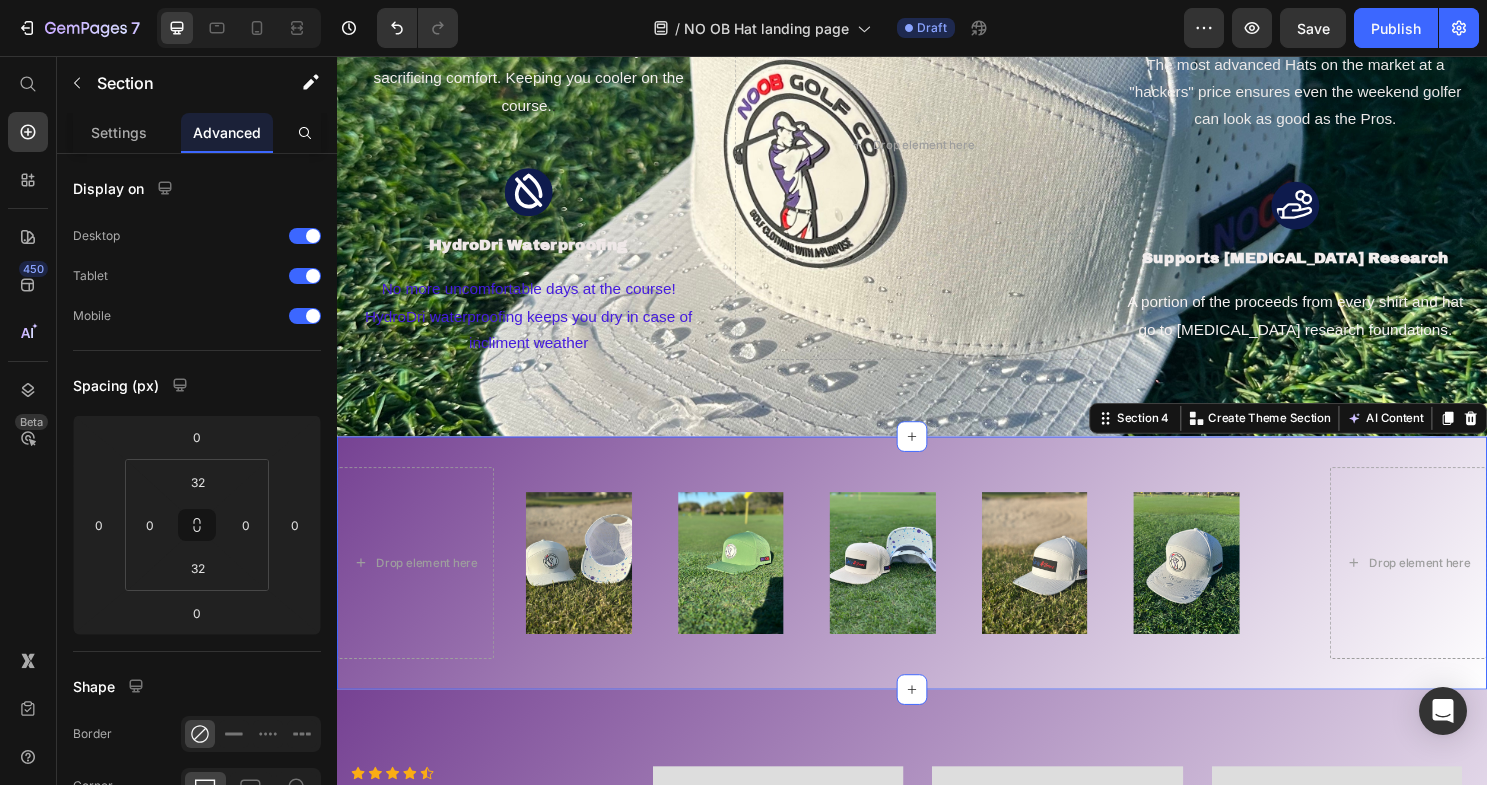 click on "Drop element here Image Image Image Image Image Image Image Image Image Image Marquee
Drop element here Section 4   You can create reusable sections Create Theme Section AI Content Write with GemAI What would you like to describe here? Tone and Voice Persuasive Product Show more Generate" at bounding box center (937, 584) 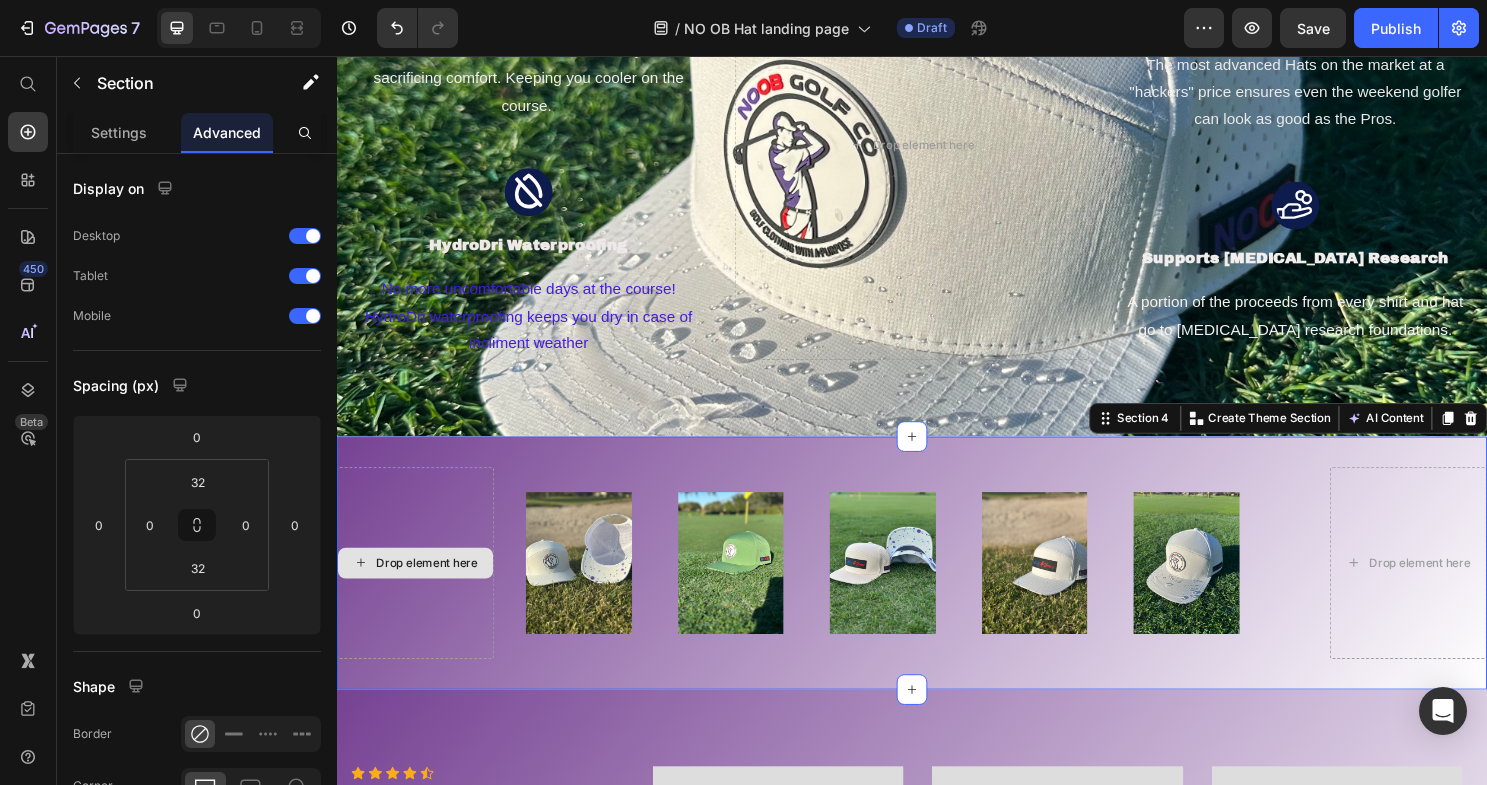 click on "Drop element here" at bounding box center (419, 584) 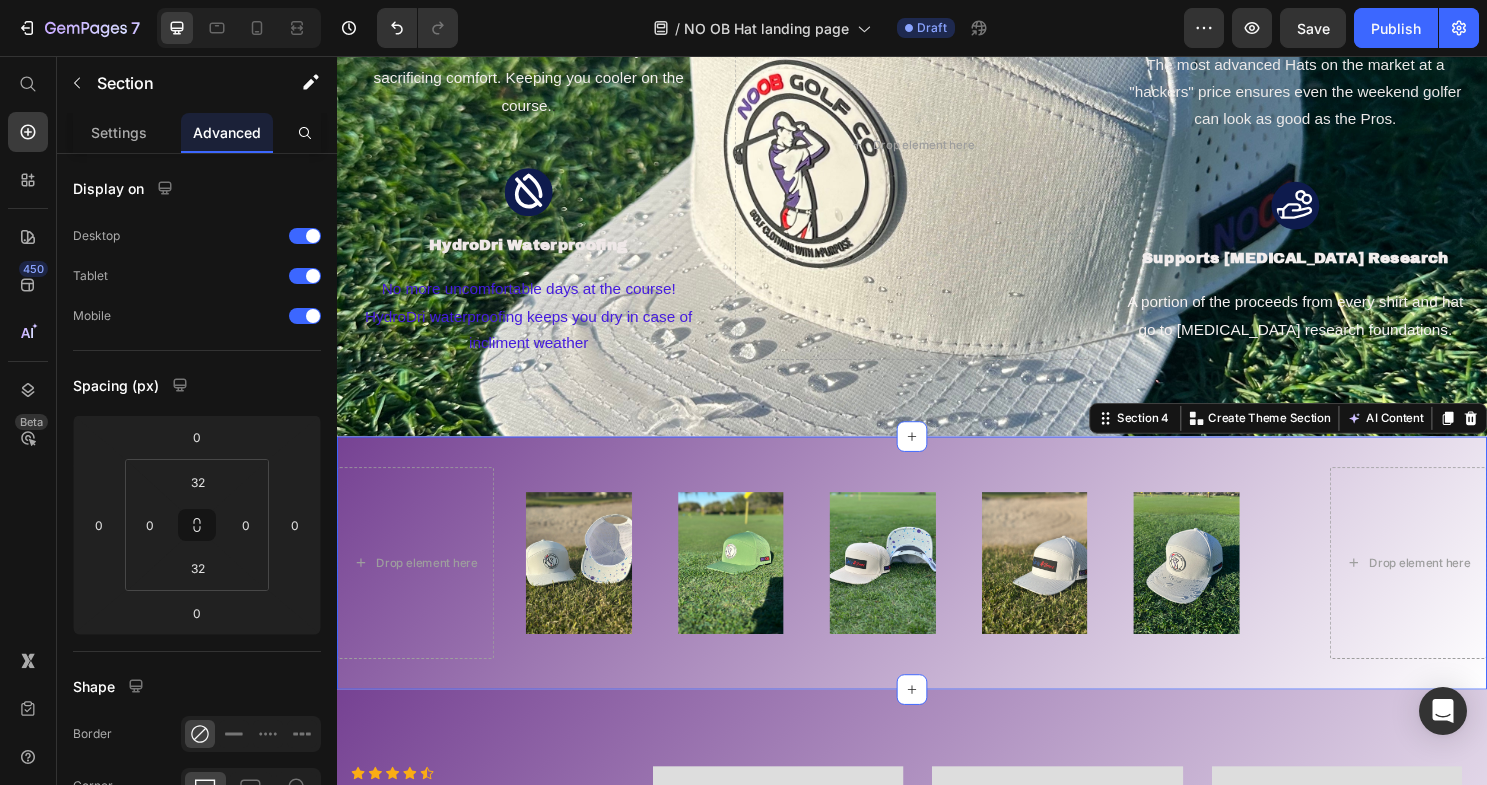 click on "Drop element here Image Image Image Image Image Image Image Image Image Image Marquee
Drop element here Section 4   You can create reusable sections Create Theme Section AI Content Write with GemAI What would you like to describe here? Tone and Voice Persuasive Product NO OB DriSpine Polo Grey Show more Generate" at bounding box center [937, 584] 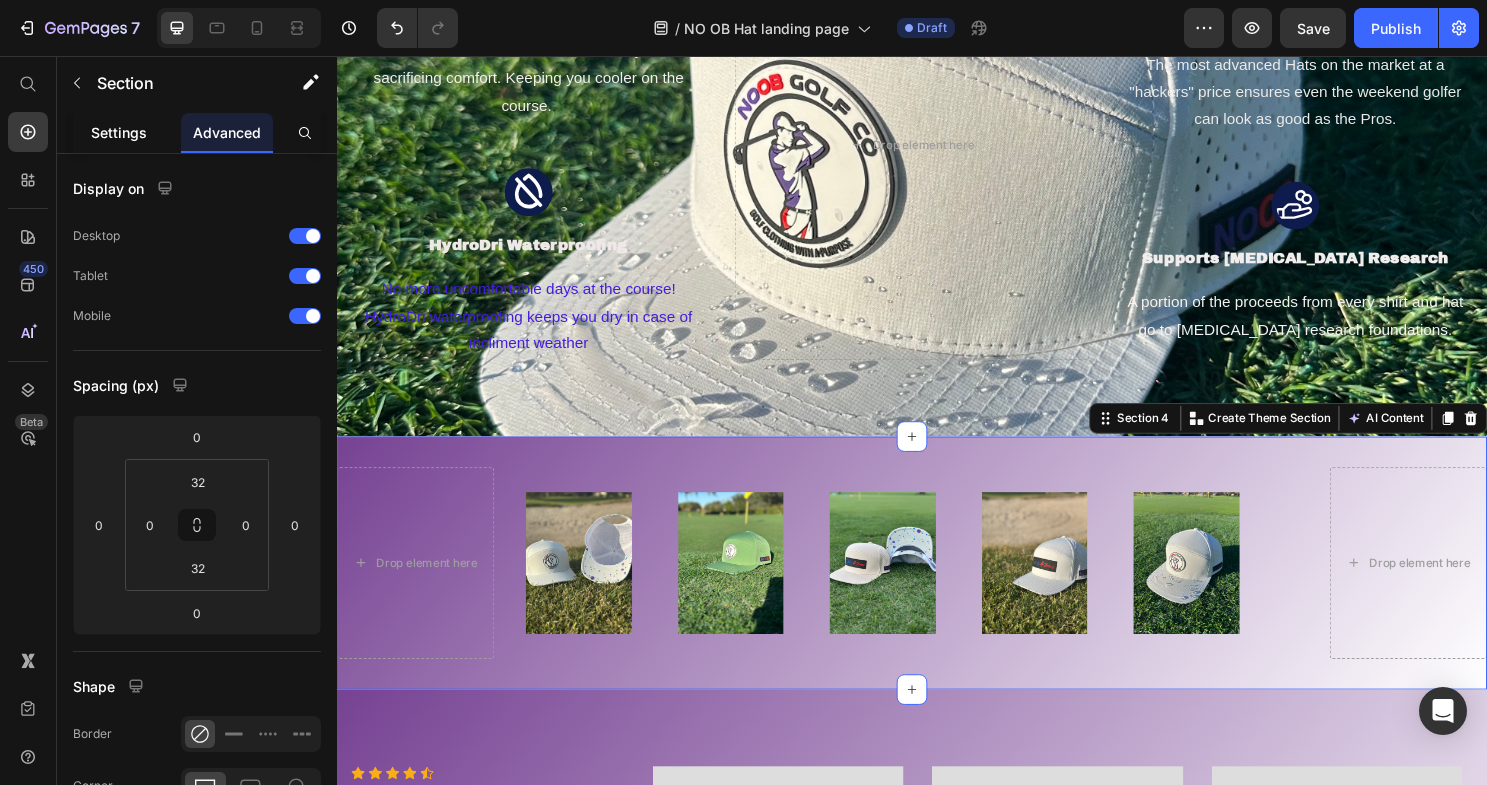 click on "Settings" 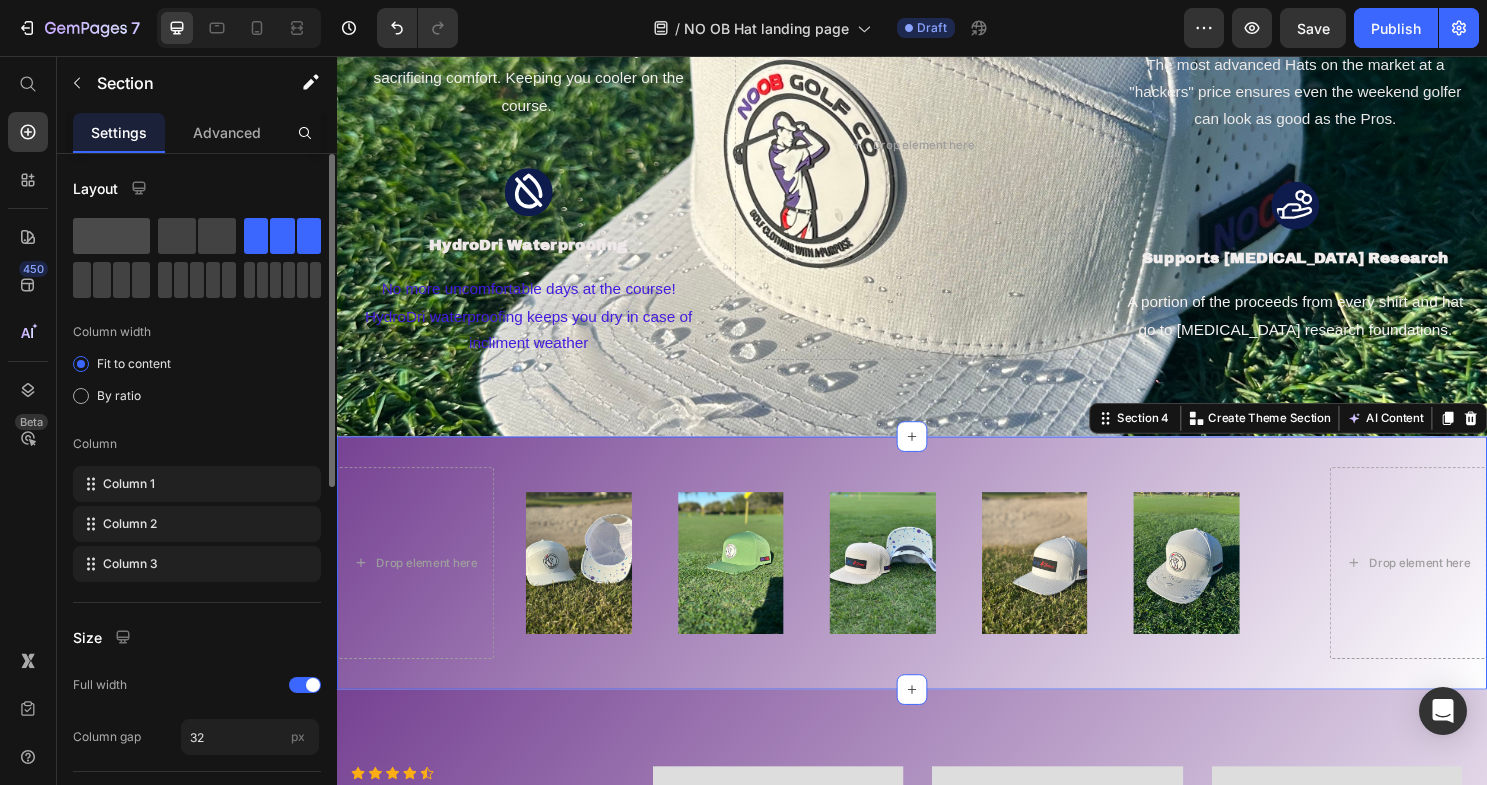click 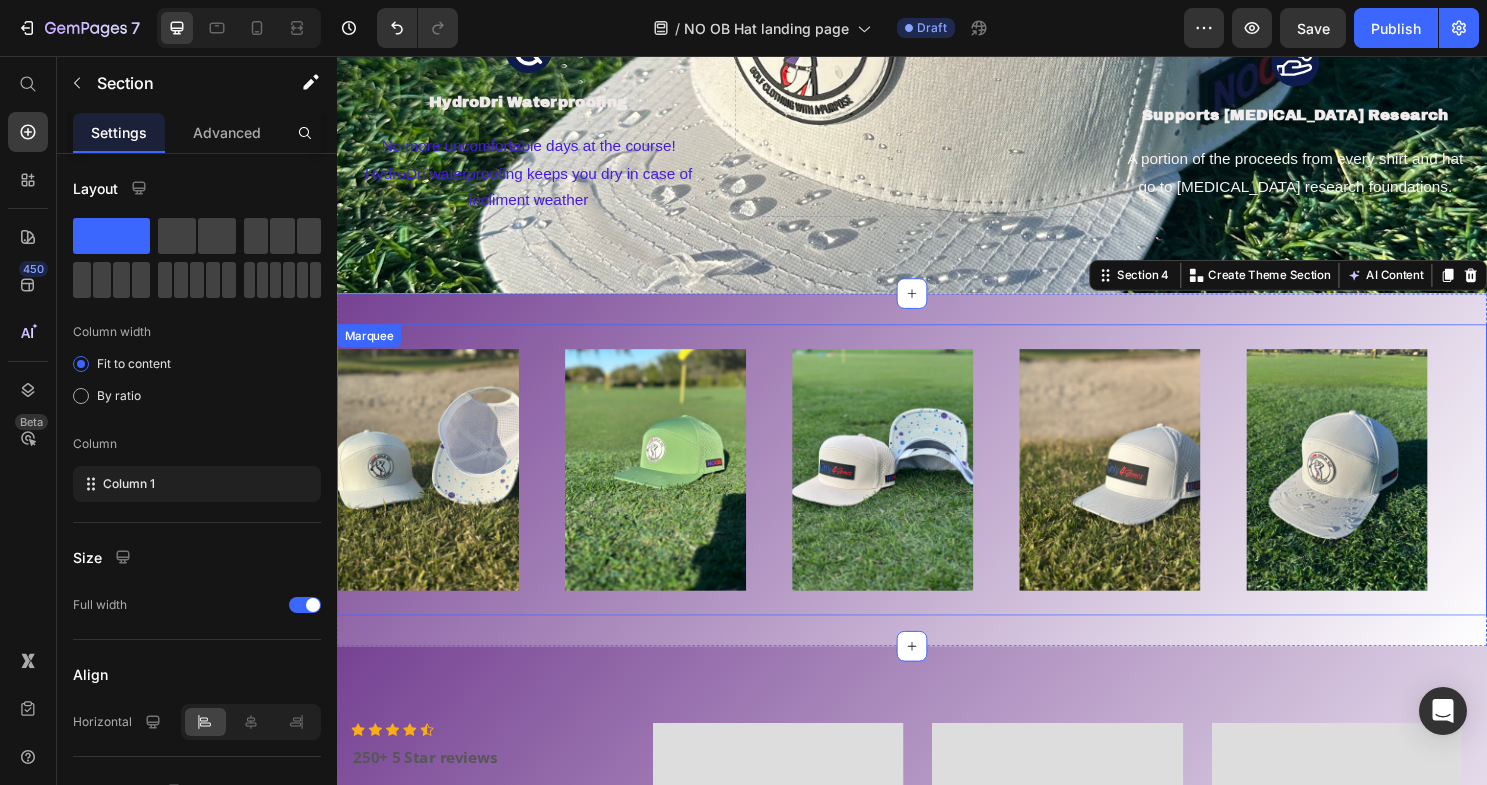 scroll, scrollTop: 1135, scrollLeft: 0, axis: vertical 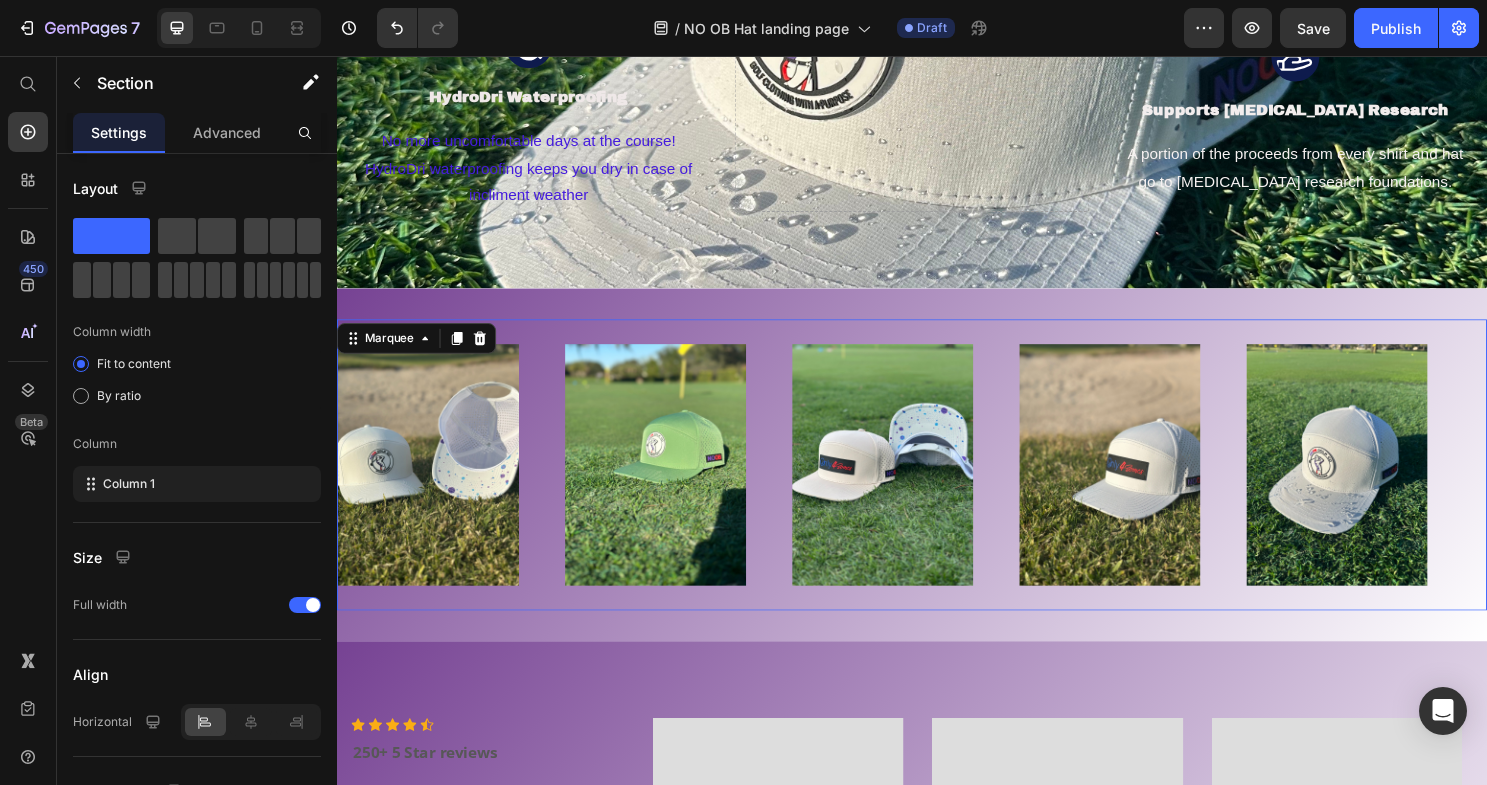 click on "Image" at bounding box center (693, 483) 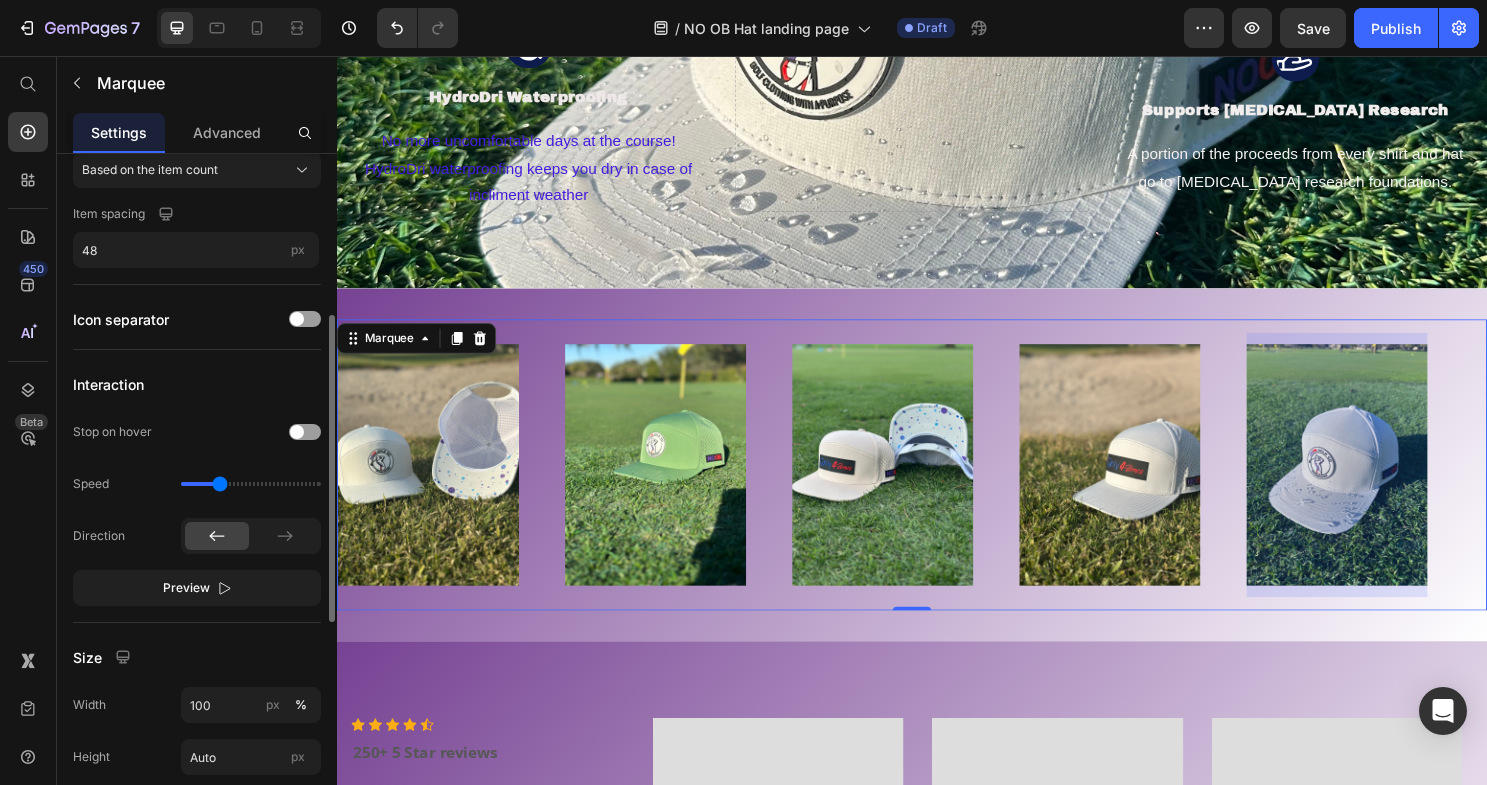scroll, scrollTop: 389, scrollLeft: 0, axis: vertical 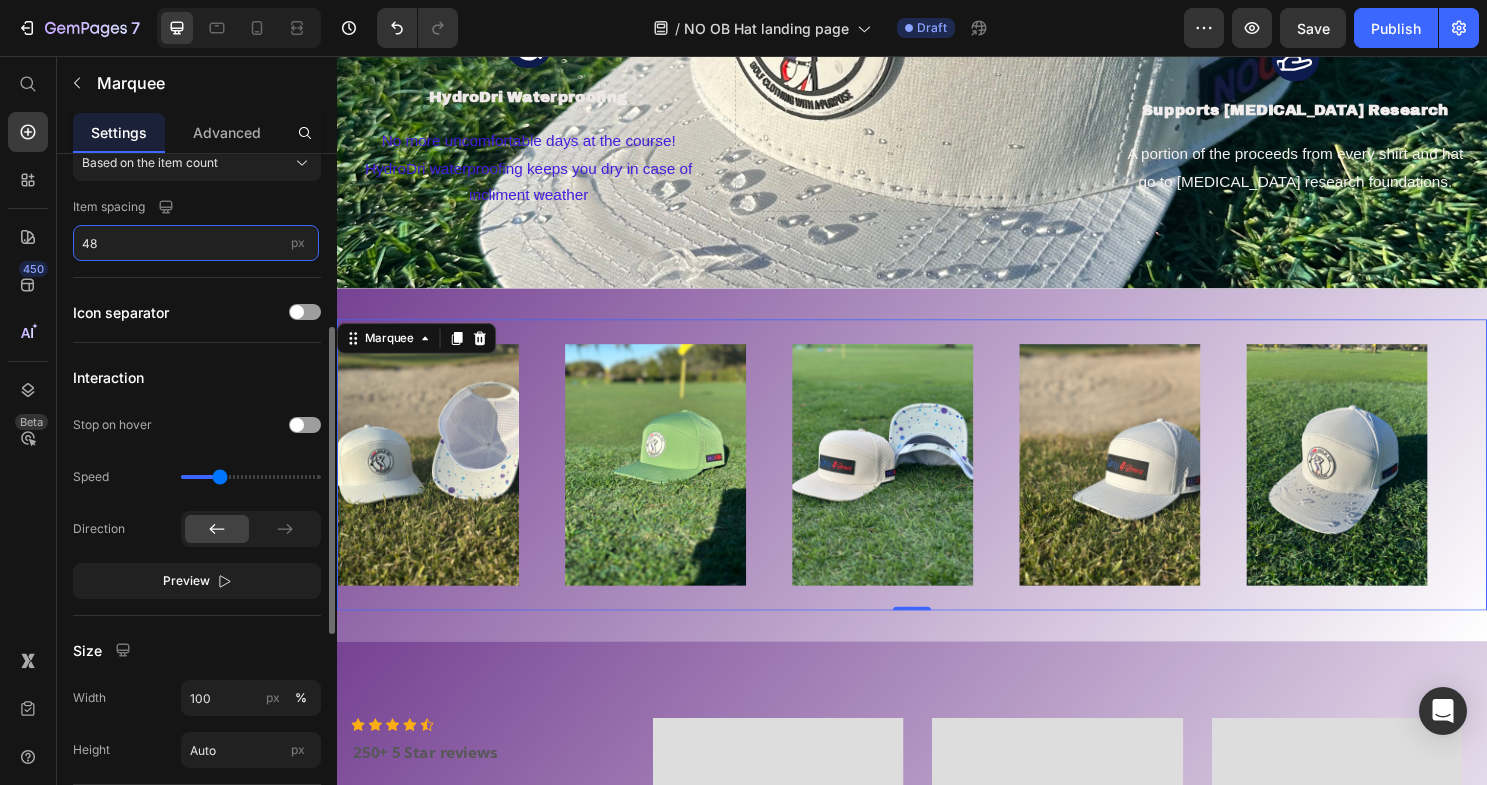 click on "48" at bounding box center [196, 243] 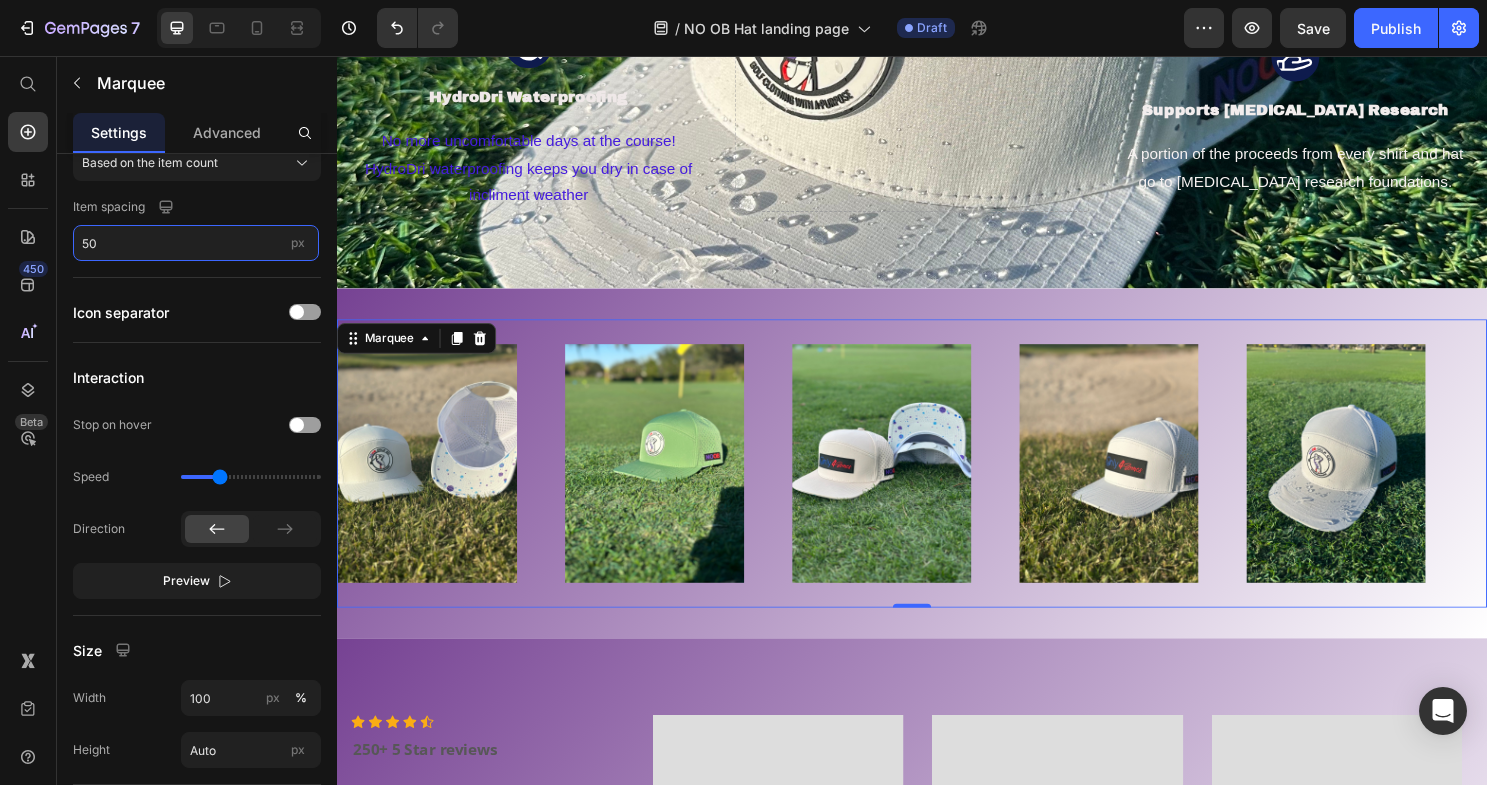 type on "50" 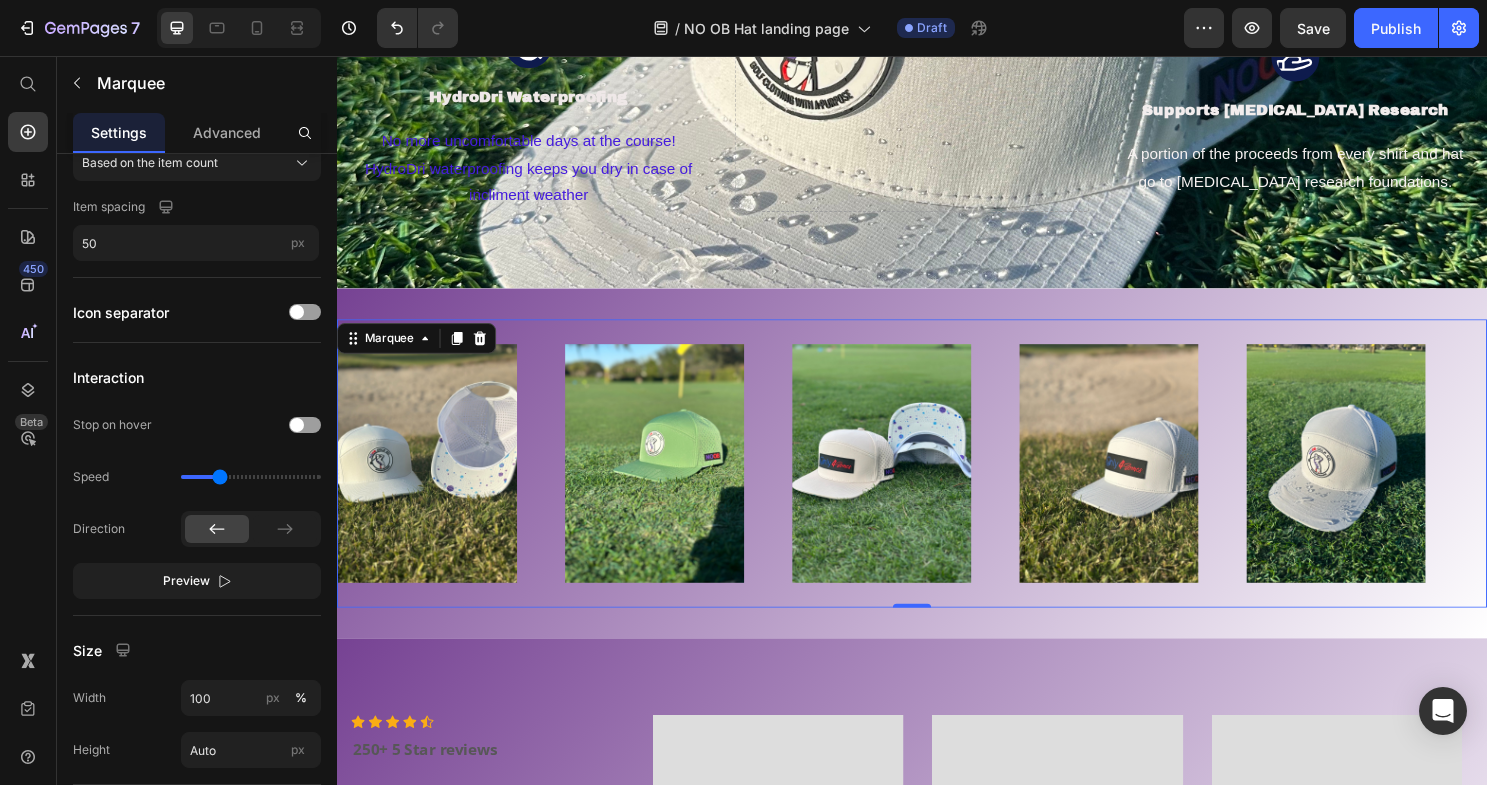 click on "Image" at bounding box center (1167, 481) 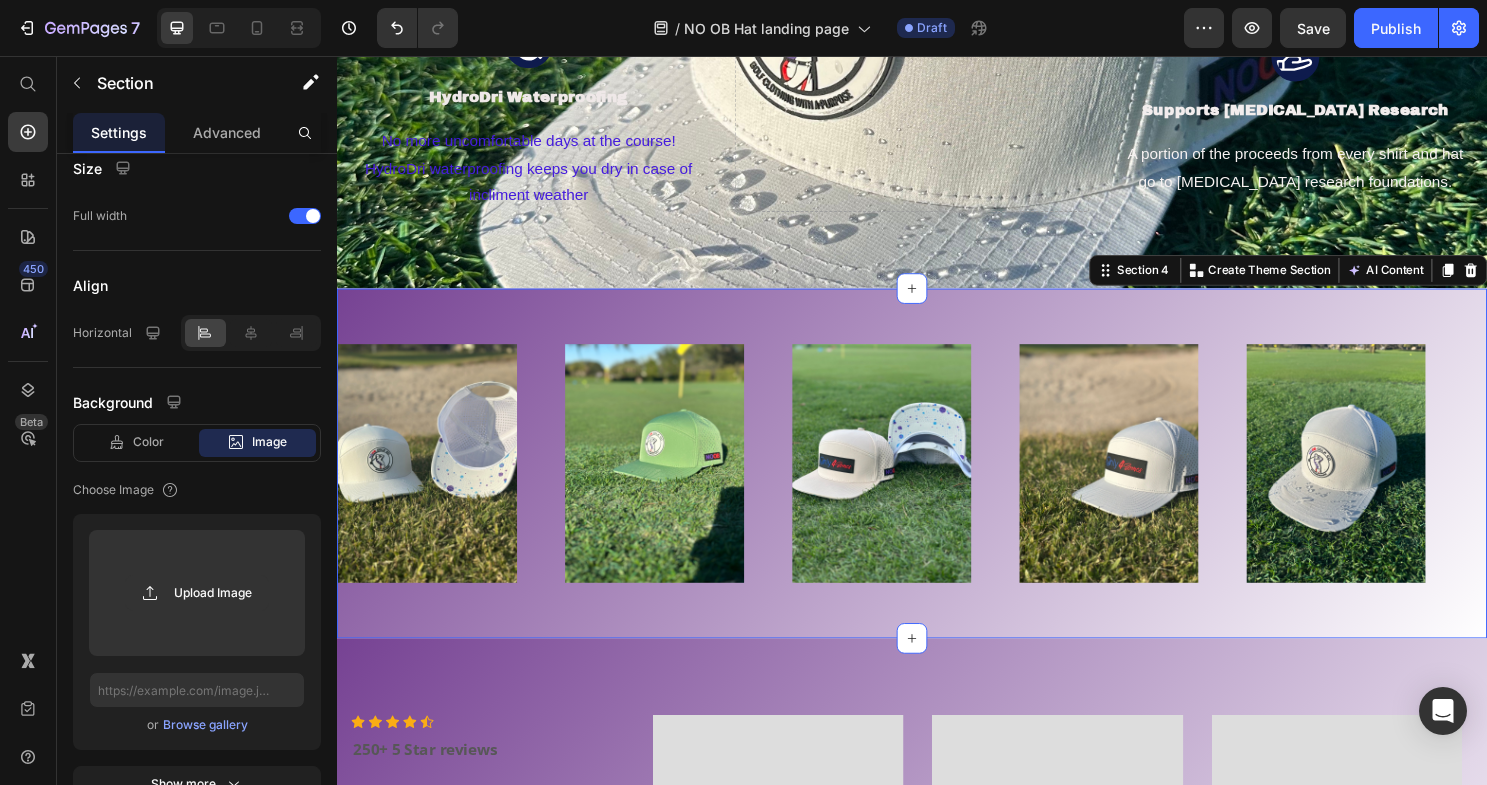 click on "Image Image Image Image Image Image Image Image Image Image Marquee Section 4   You can create reusable sections Create Theme Section AI Content Write with GemAI What would you like to describe here? Tone and Voice Persuasive Product NO OB DriSpine Polo Grey Show more Generate" at bounding box center (937, 481) 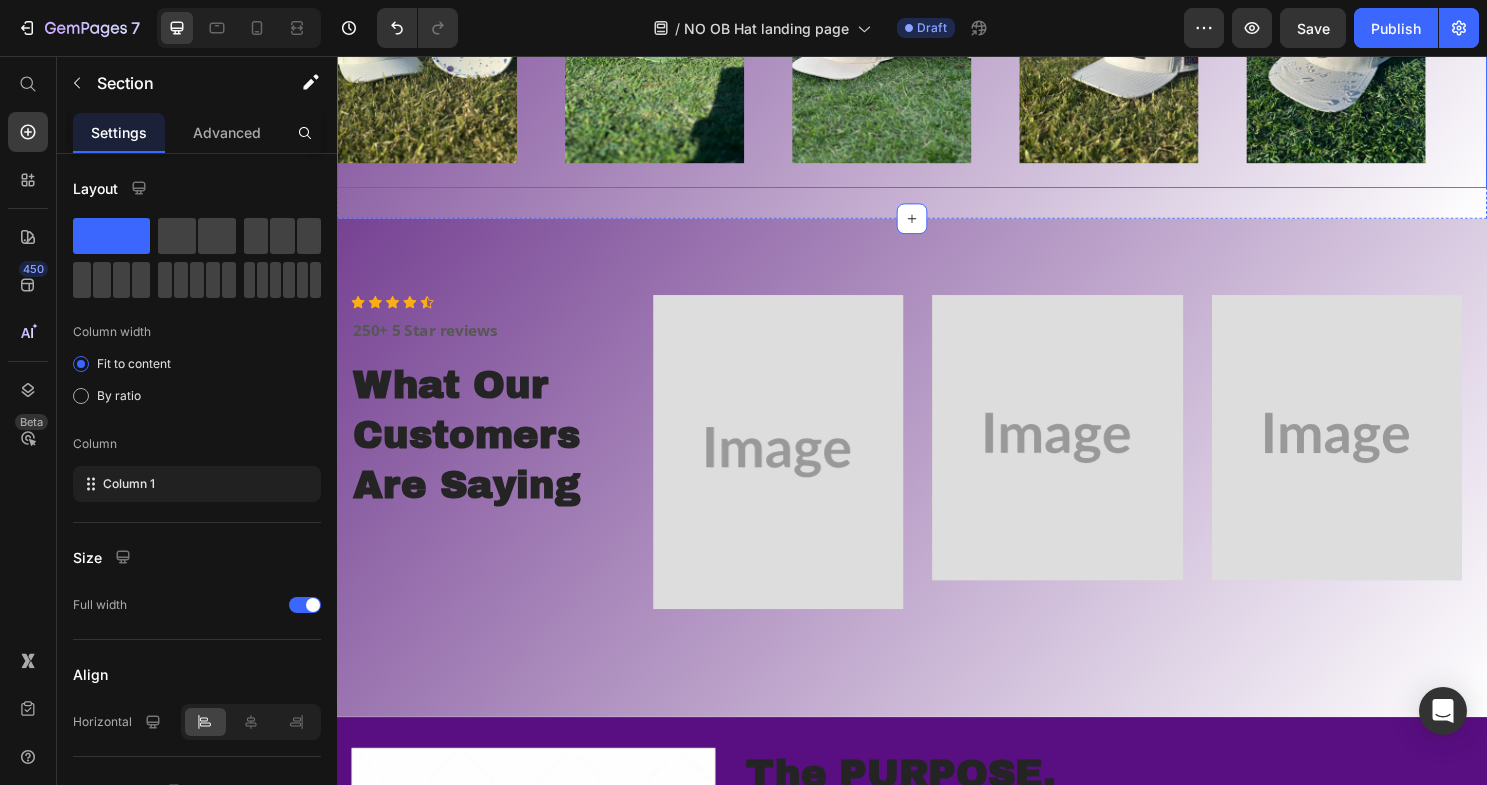 scroll, scrollTop: 1584, scrollLeft: 0, axis: vertical 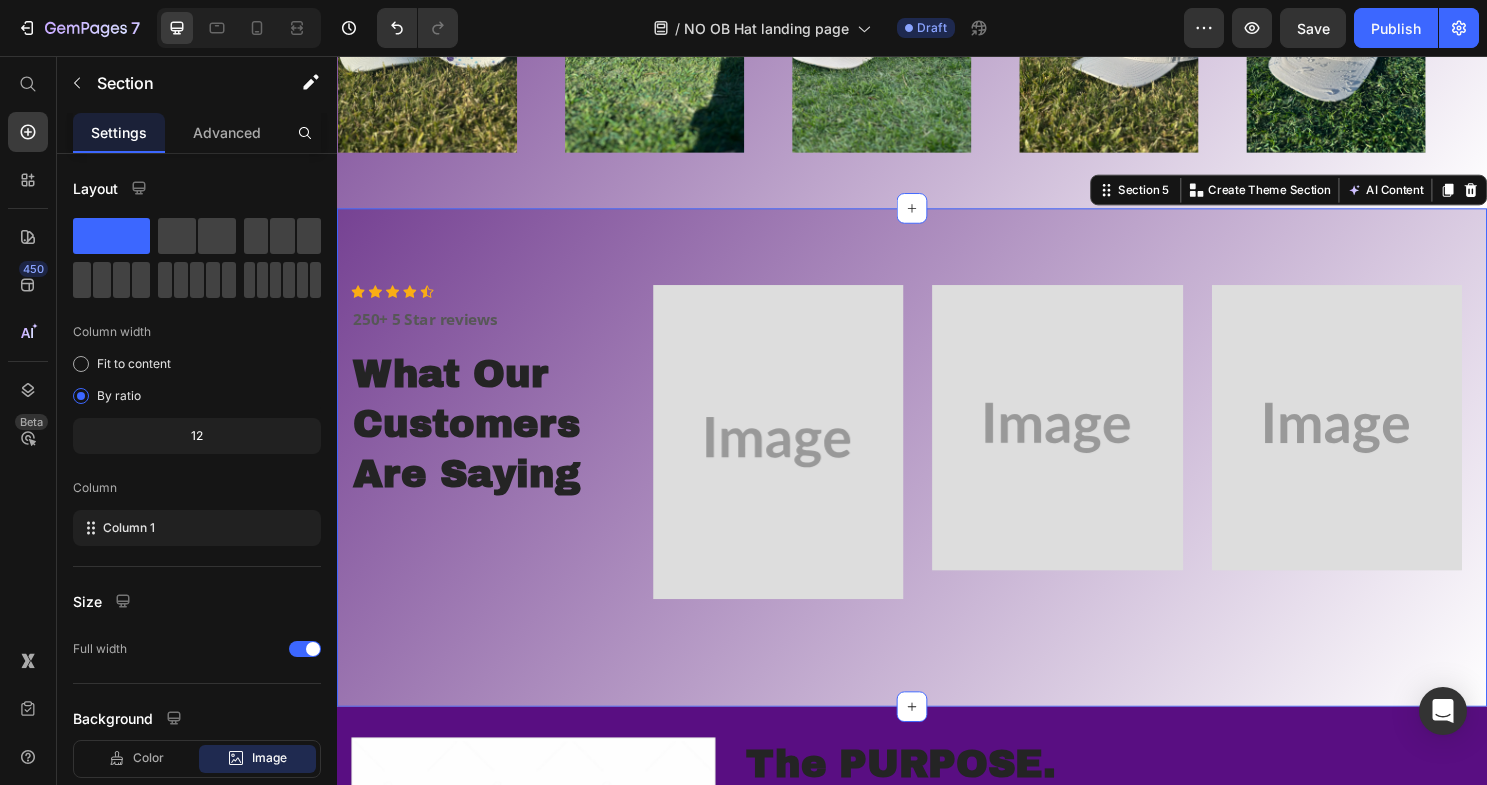 click on "Icon                Icon                Icon                Icon
Icon Icon List Hoz 250+ 5 Star reviews Text block What Our Customers Are Saying Heading Image Image Image Carousel Row Section 5   You can create reusable sections Create Theme Section AI Content Write with GemAI What would you like to describe here? Tone and Voice Persuasive Product Show more Generate" at bounding box center (937, 474) 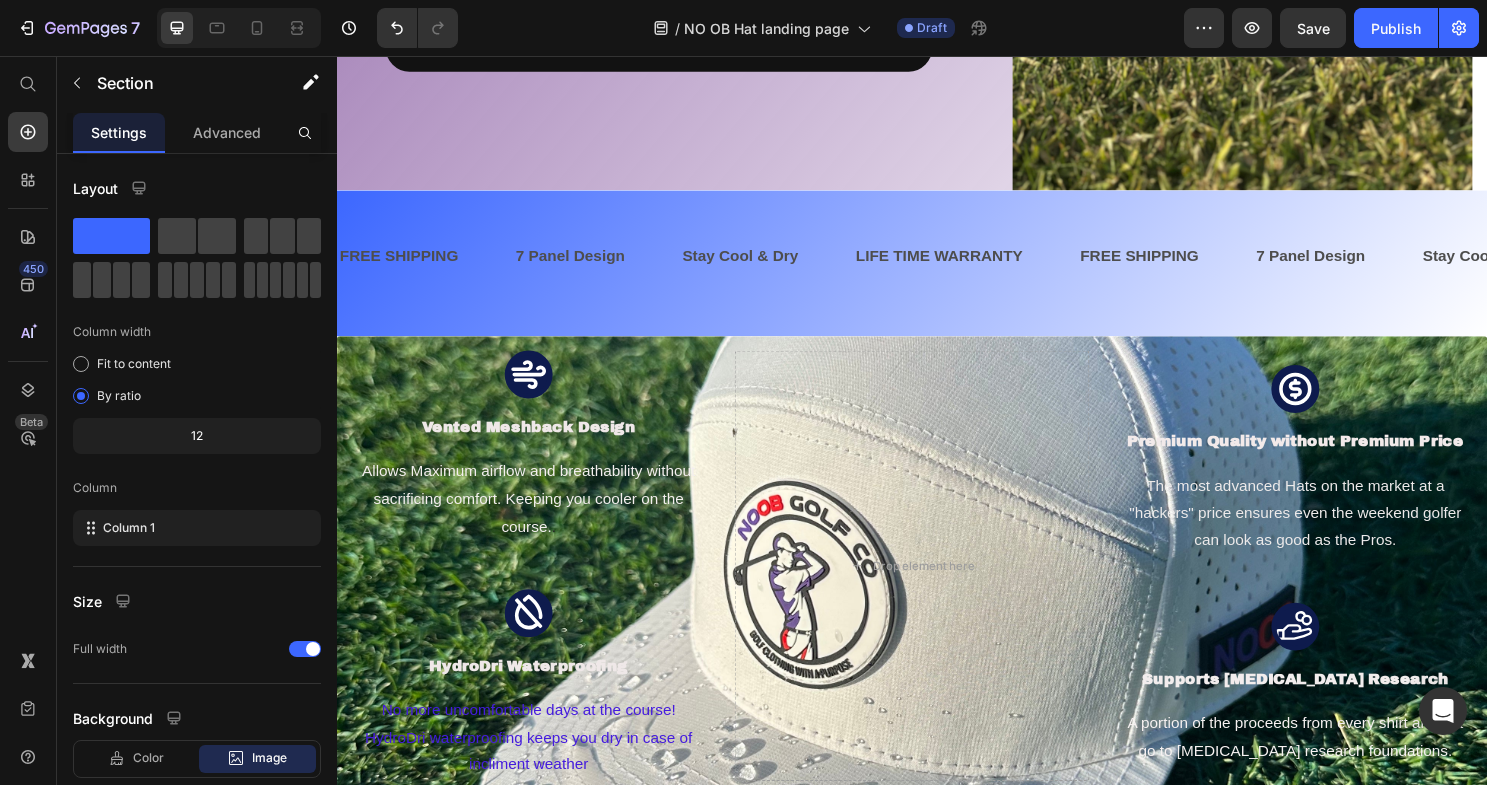 scroll, scrollTop: 522, scrollLeft: 0, axis: vertical 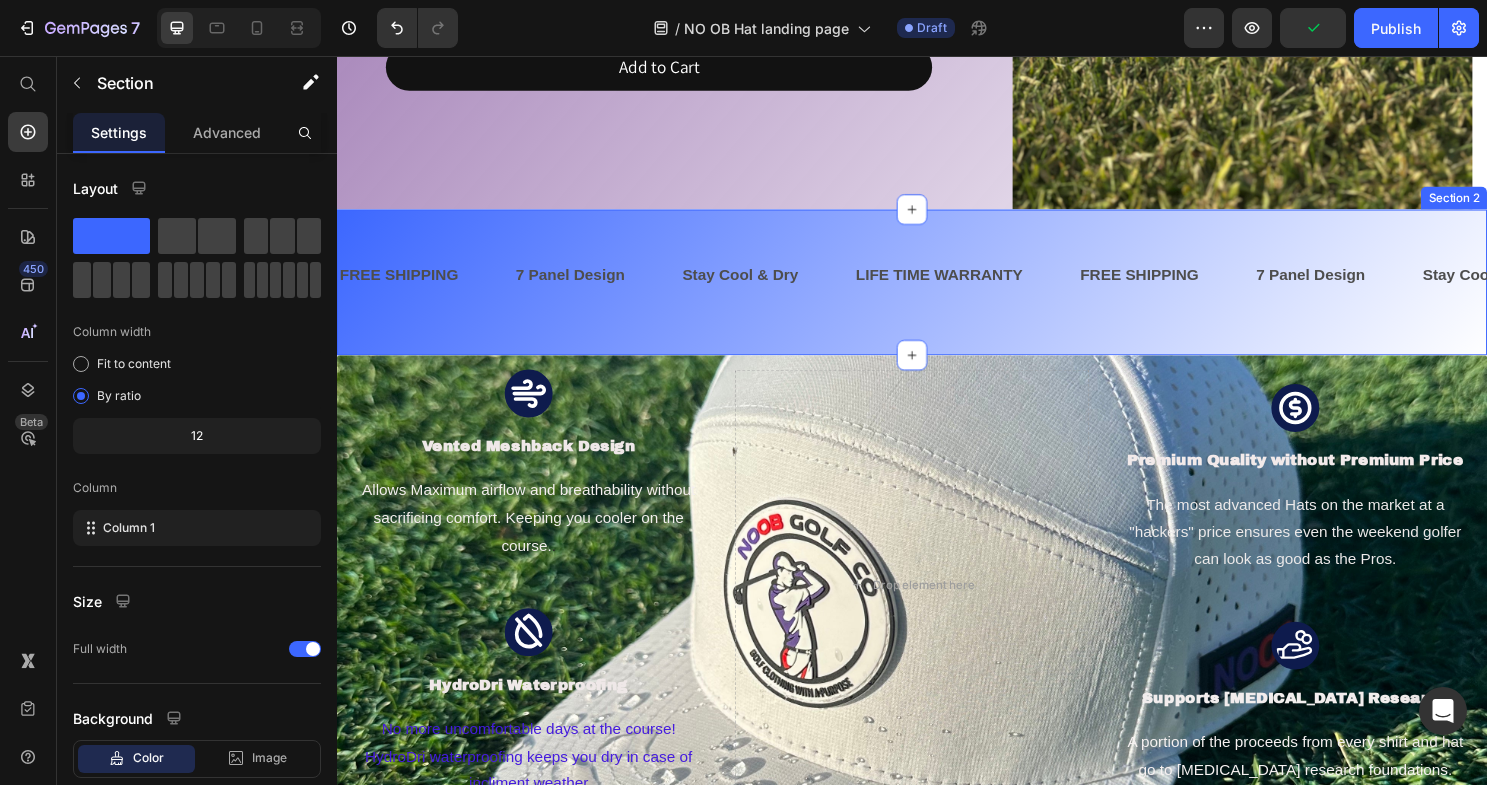 click on "FREE SHIPPING Text 7 Panel Design Text Stay Cool & Dry Text LIFE TIME WARRANTY Text FREE SHIPPING Text 7 Panel Design Text Stay Cool & Dry Text LIFE TIME WARRANTY Text FREE SHIPPING Text 7 Panel Design Text Stay Cool & Dry Text LIFE TIME WARRANTY Text FREE SHIPPING Text 7 Panel Design Text Stay Cool & Dry Text LIFE TIME WARRANTY Text FREE SHIPPING Text 7 Panel Design Text Stay Cool & Dry Text LIFE TIME WARRANTY Text FREE SHIPPING Text 7 Panel Design Text Stay Cool & Dry Text LIFE TIME WARRANTY Text Marquee Section 2" at bounding box center [937, 292] 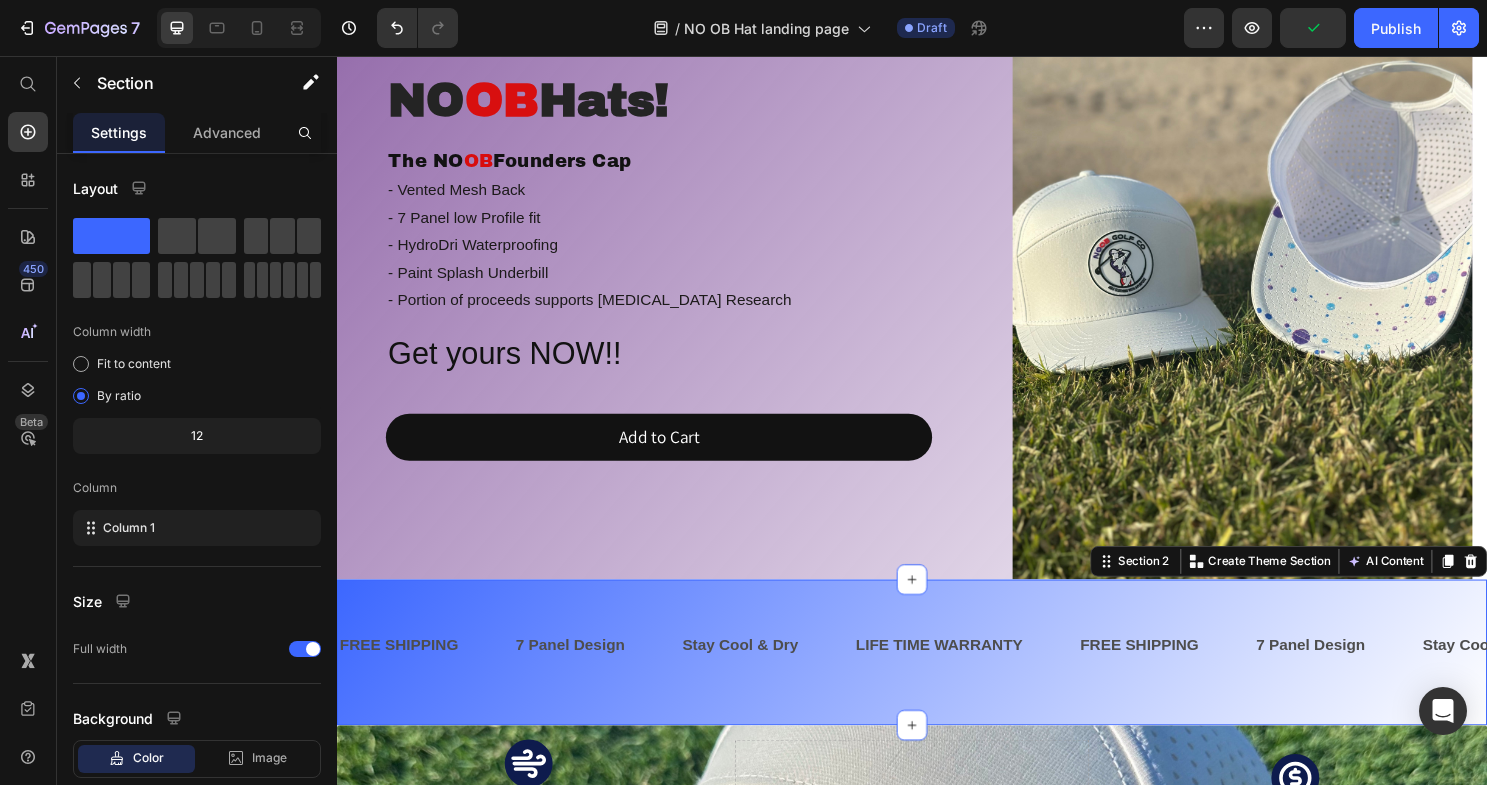 scroll, scrollTop: 0, scrollLeft: 0, axis: both 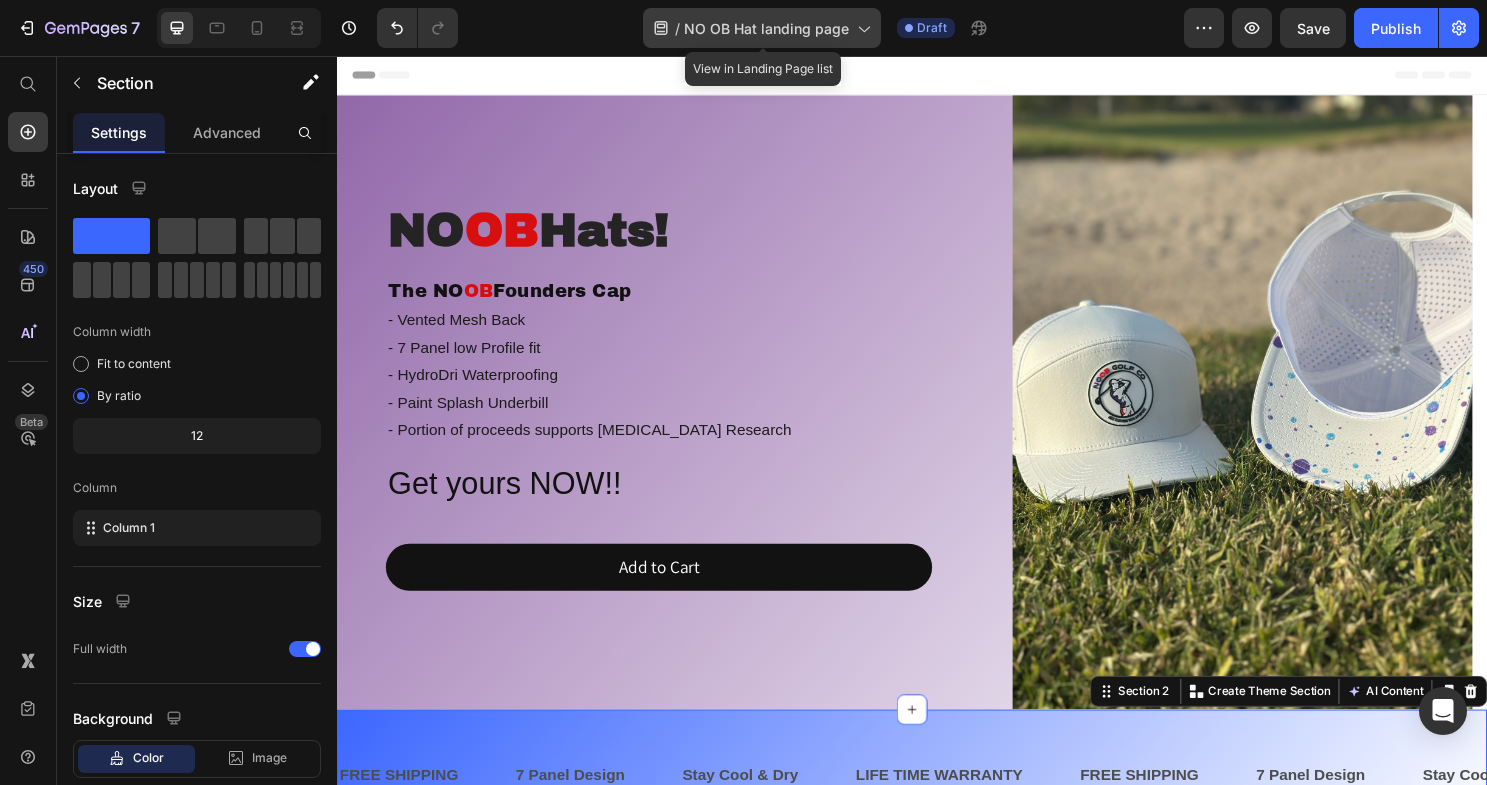 click on "/  NO OB Hat landing page" 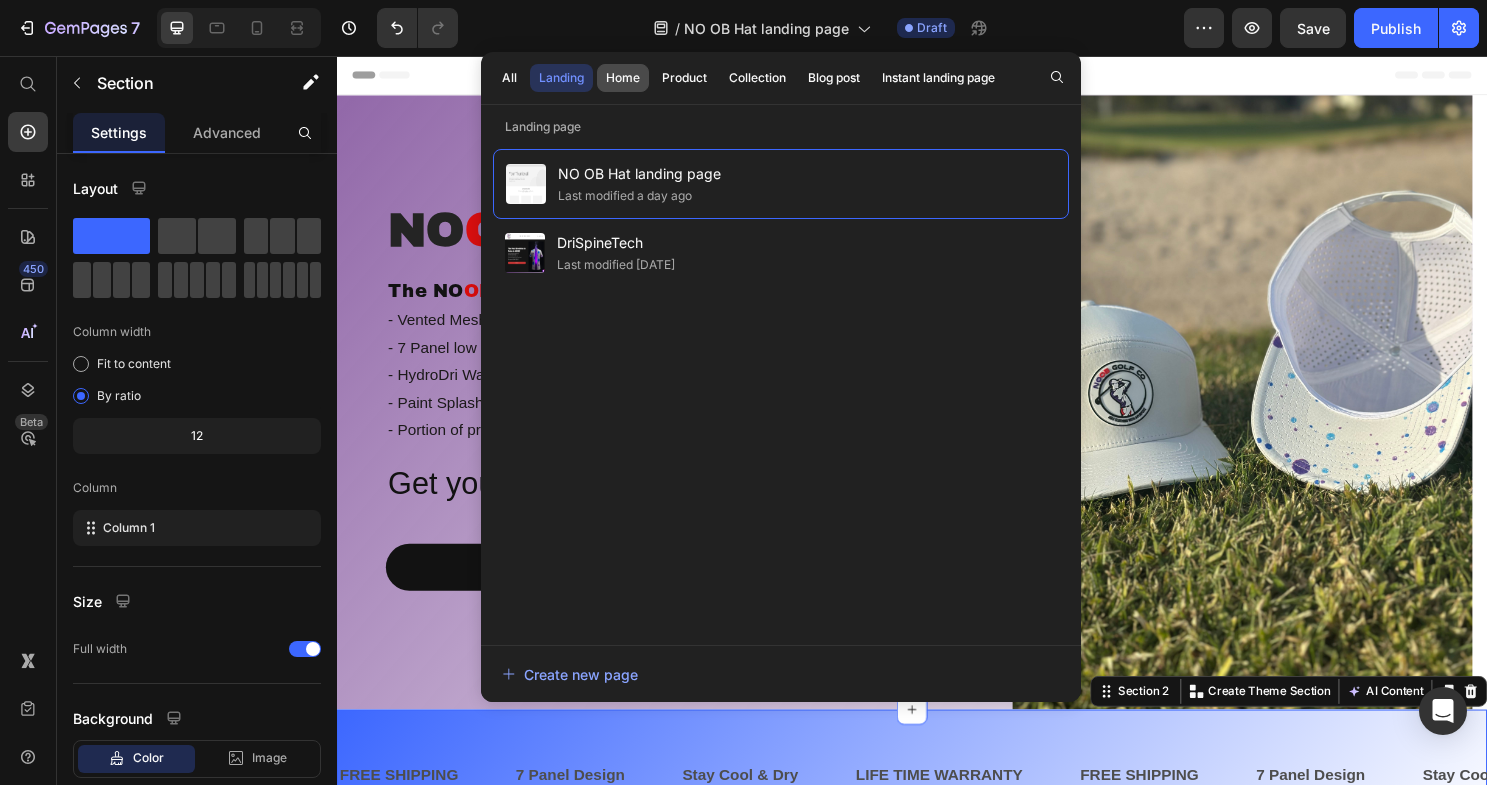 click on "Home" at bounding box center (623, 78) 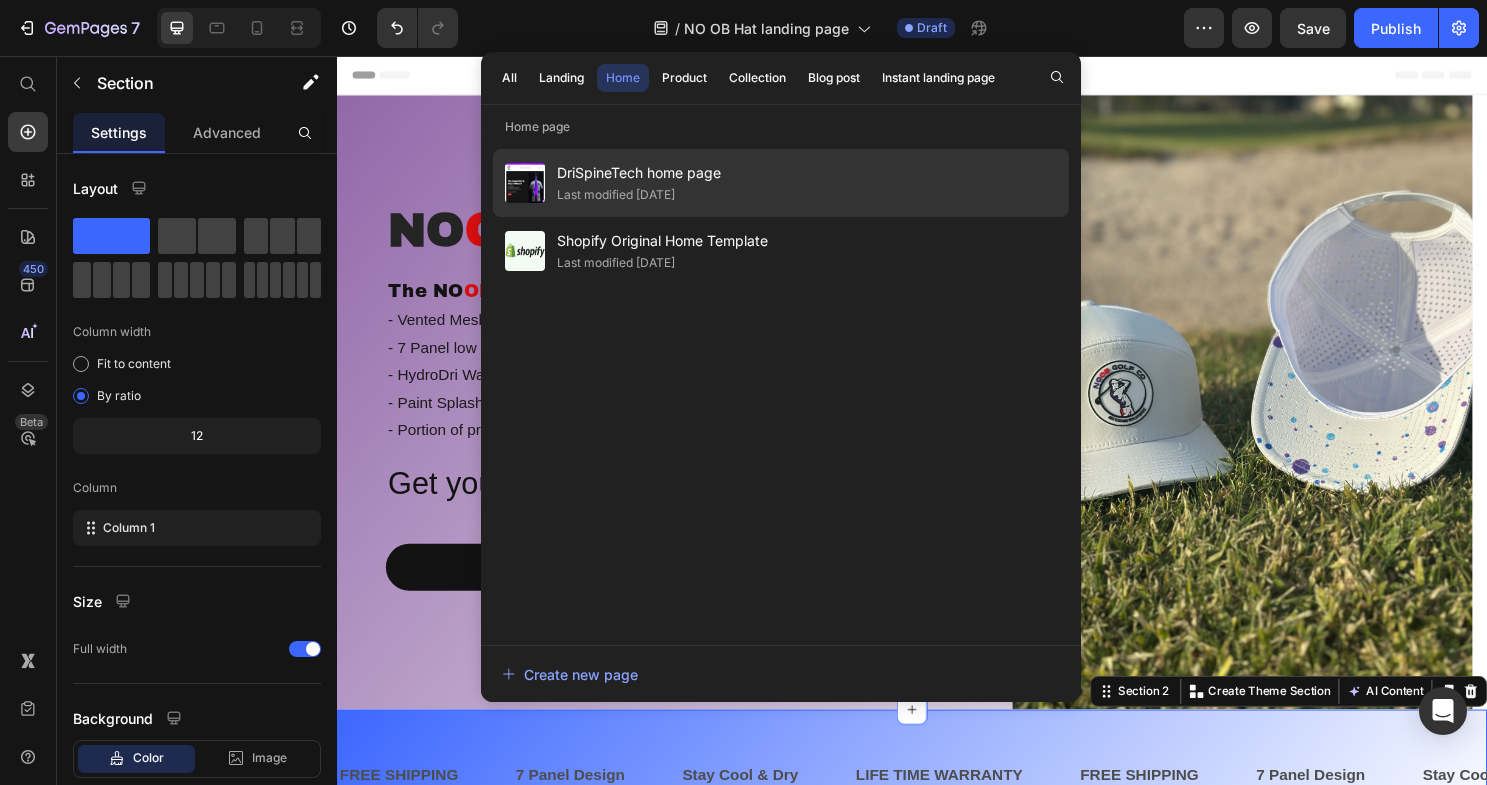 click on "DriSpineTech home page Last modified [DATE]" 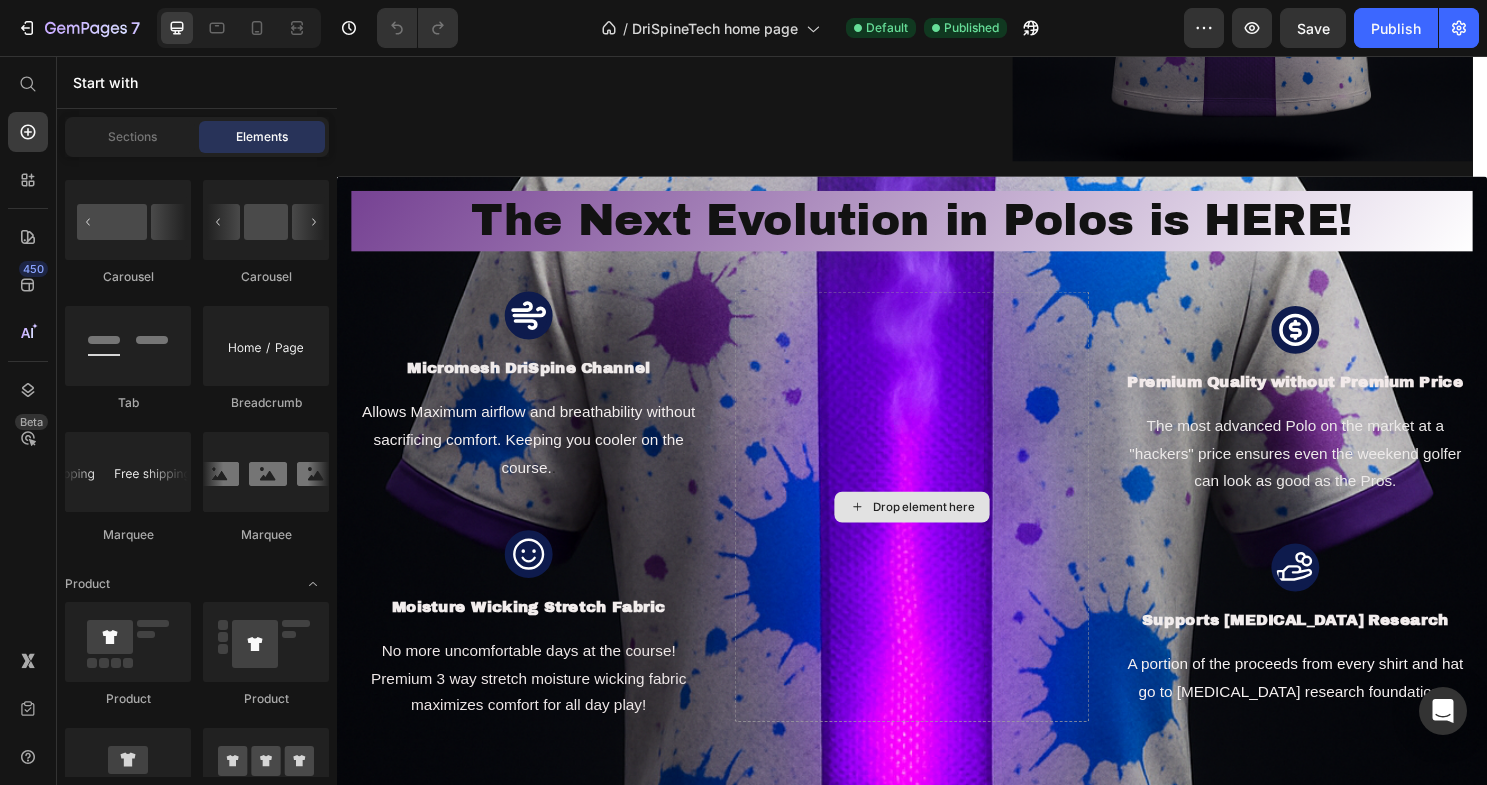 scroll, scrollTop: 701, scrollLeft: 0, axis: vertical 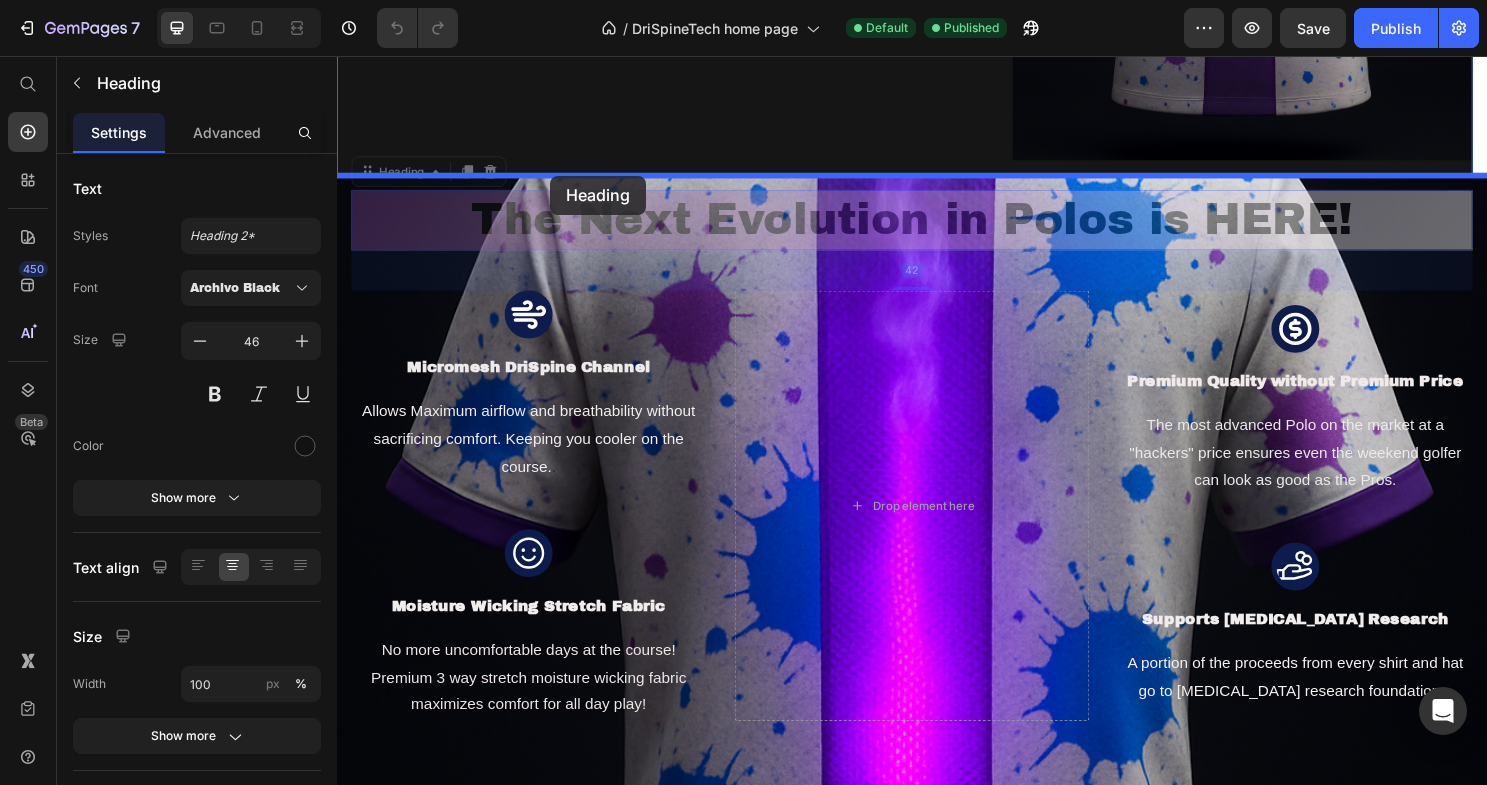 drag, startPoint x: 370, startPoint y: 178, endPoint x: 559, endPoint y: 181, distance: 189.0238 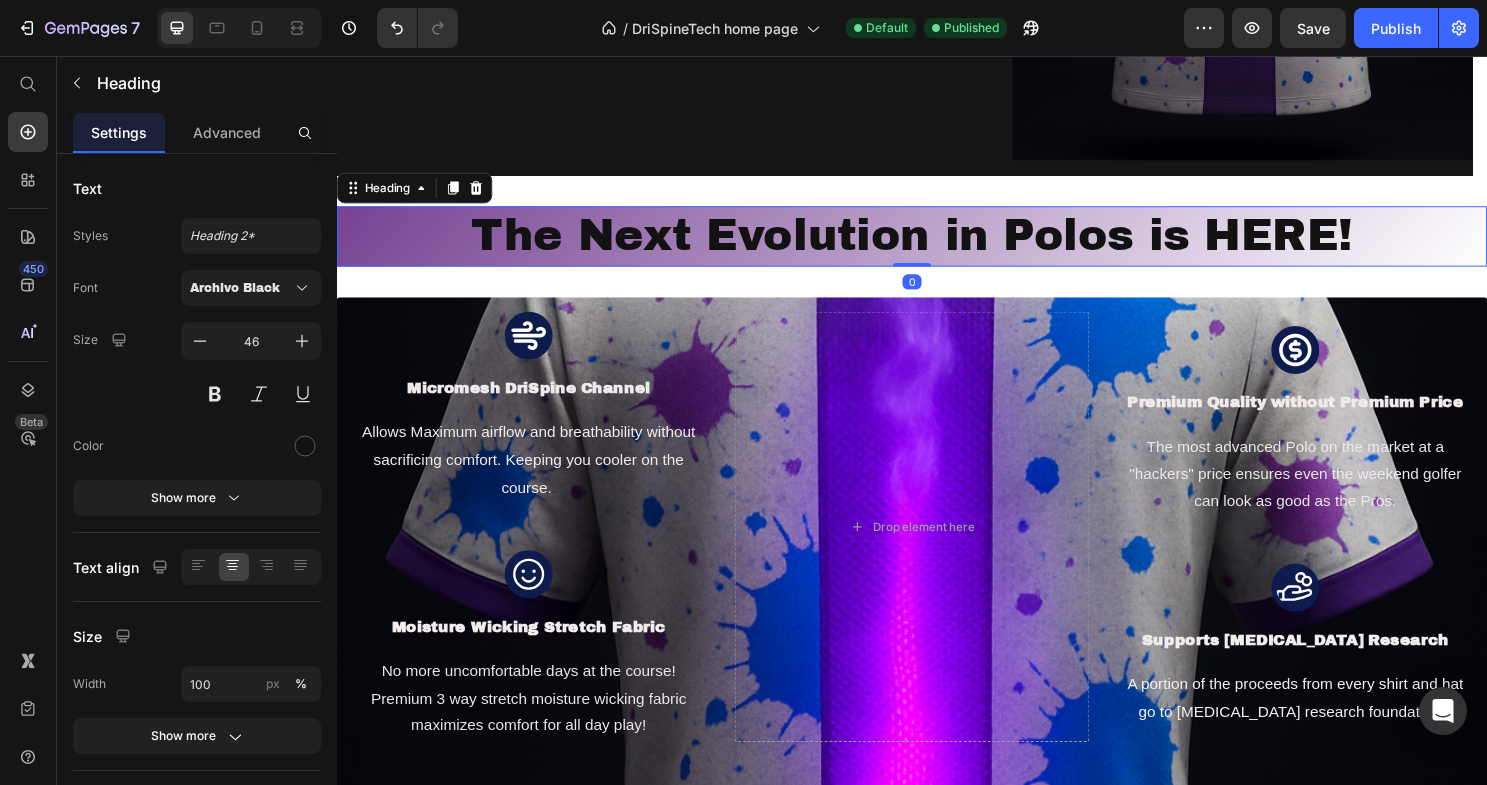 drag, startPoint x: 923, startPoint y: 316, endPoint x: 926, endPoint y: 200, distance: 116.03879 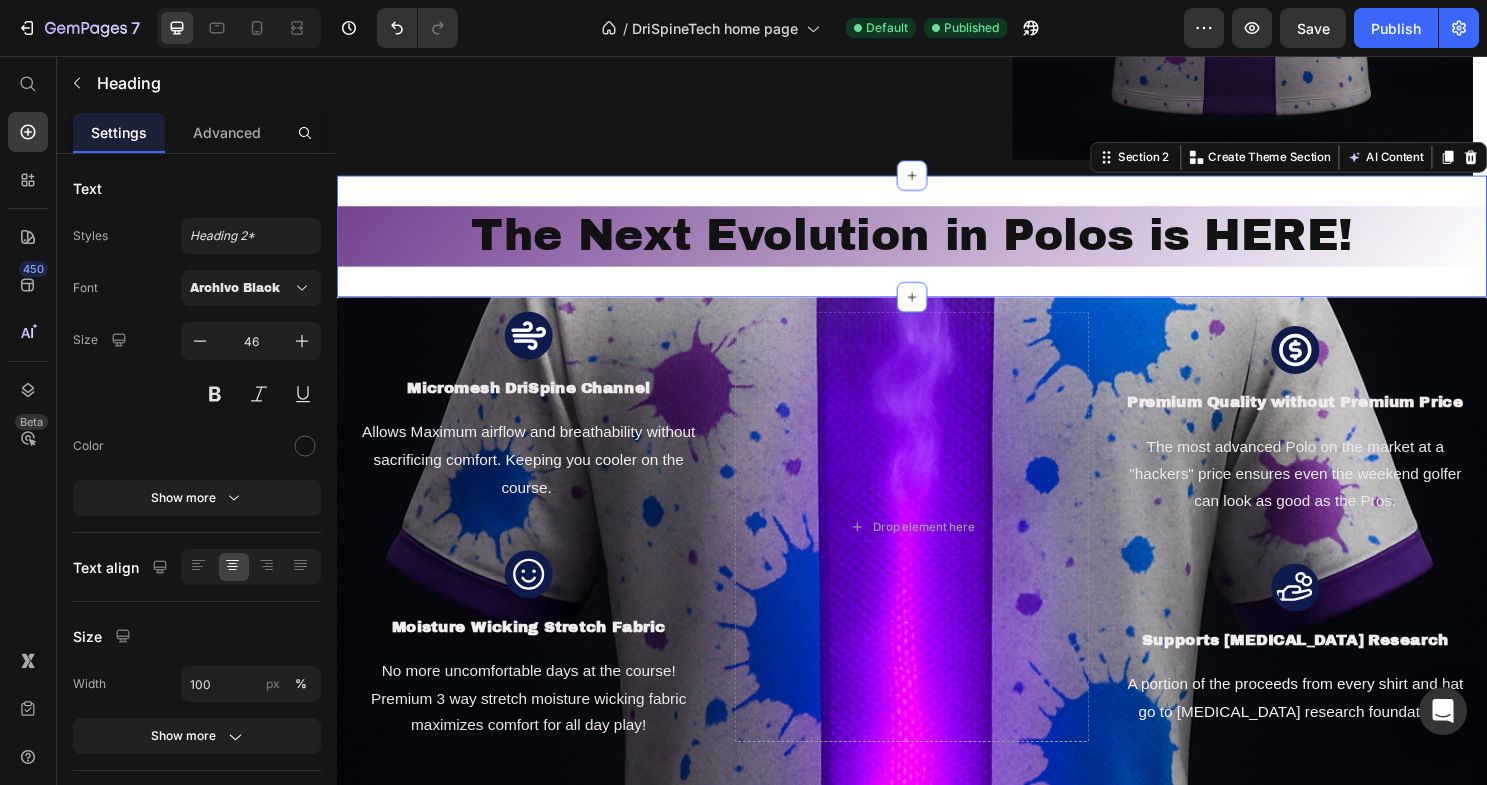 click on "The Next Evolution in Polos is HERE! Heading Section 2   You can create reusable sections Create Theme Section AI Content Write with GemAI What would you like to describe here? Tone and Voice Persuasive Product Getting products... Show more Generate" at bounding box center [937, 245] 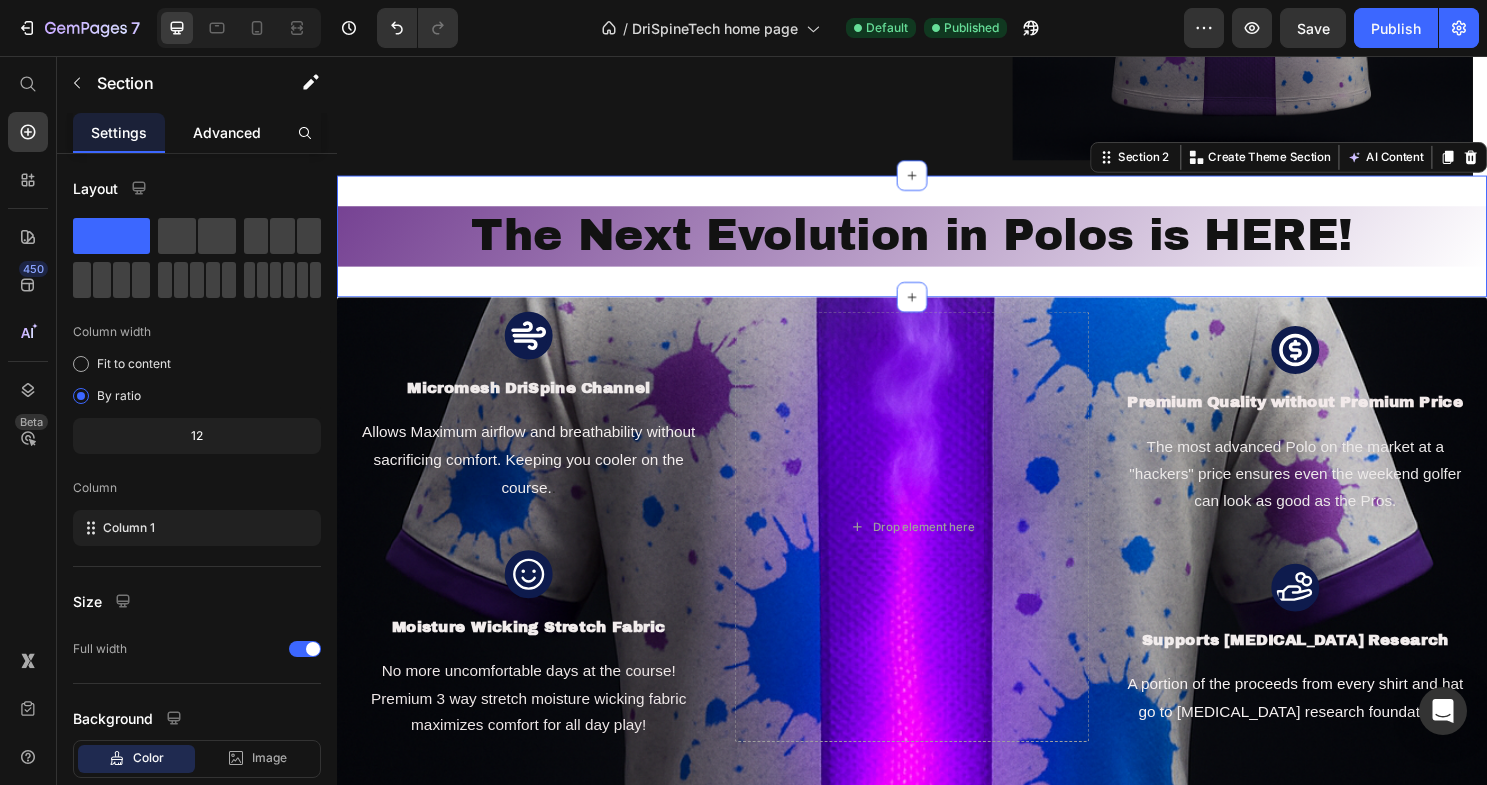 click on "Advanced" at bounding box center (227, 132) 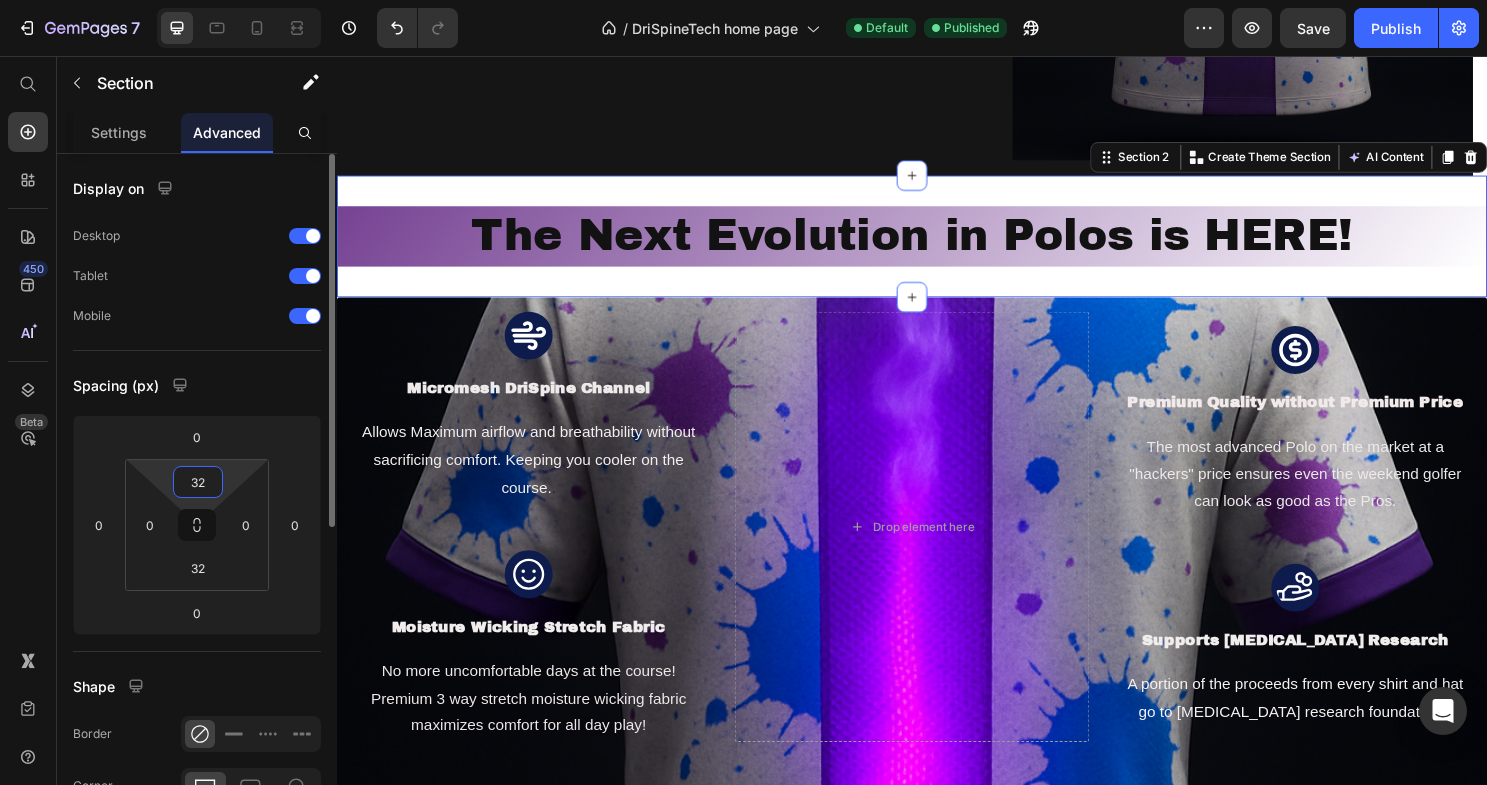 click on "32" at bounding box center (198, 482) 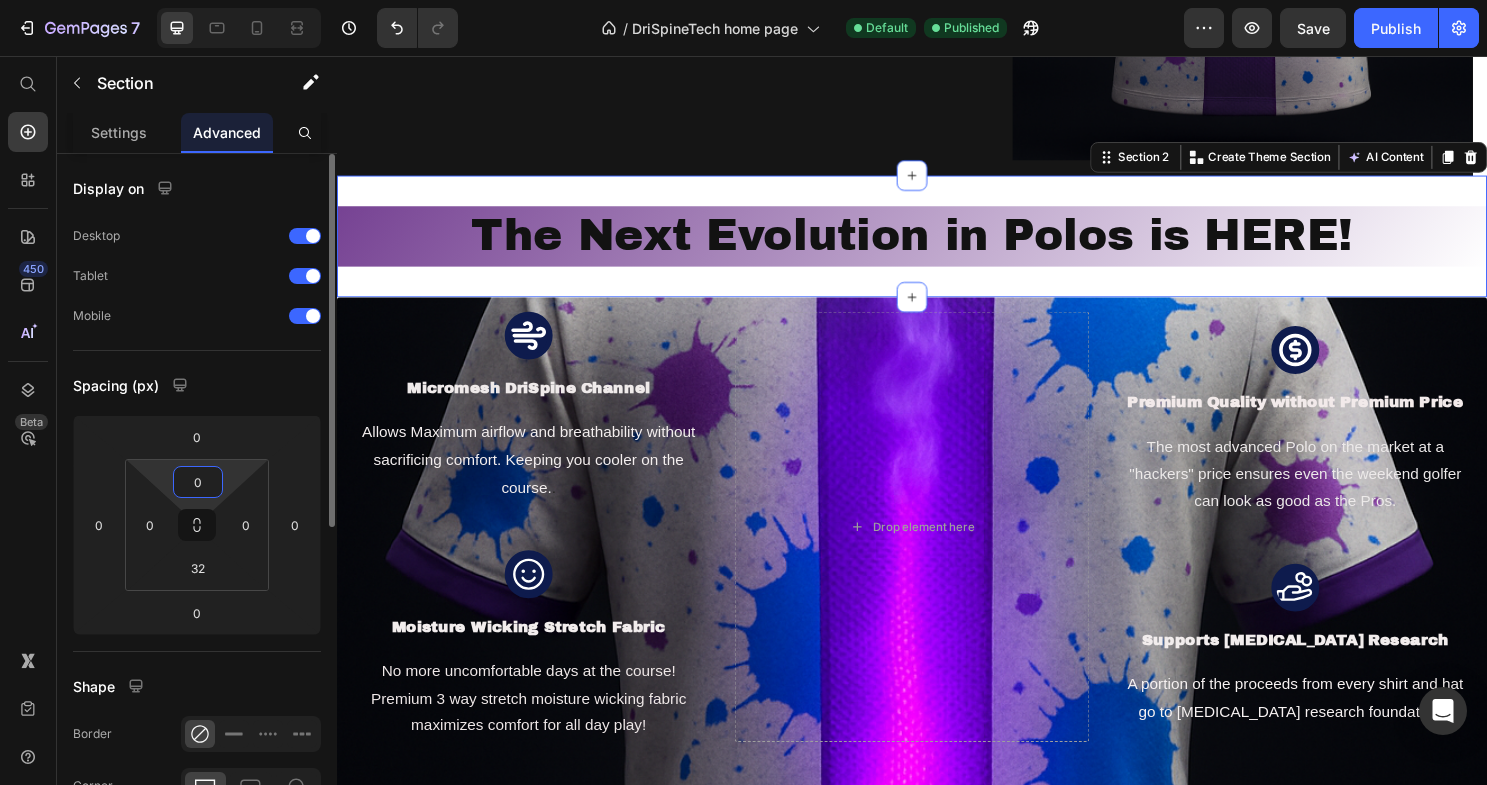 type on "0" 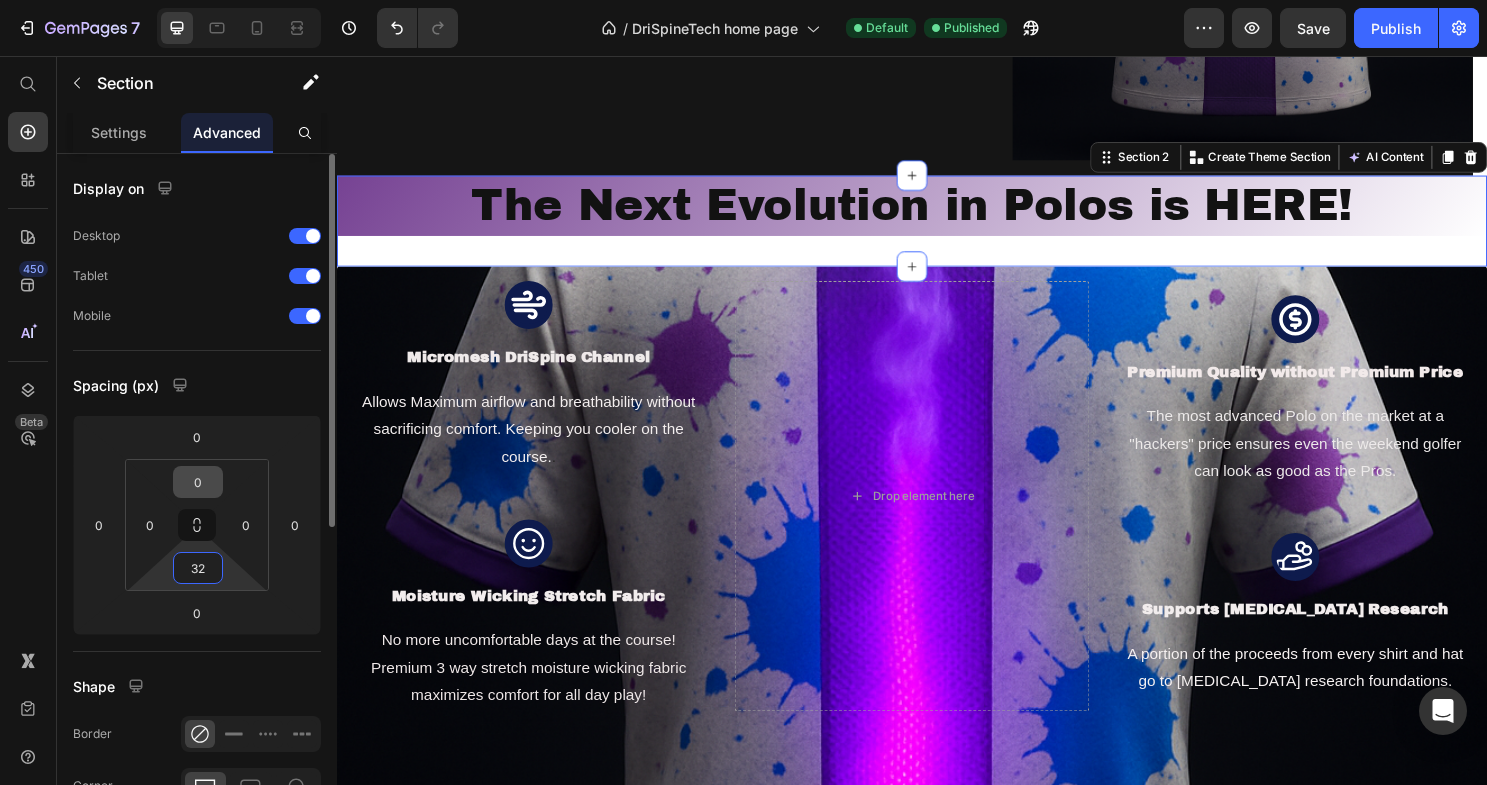 type on "0" 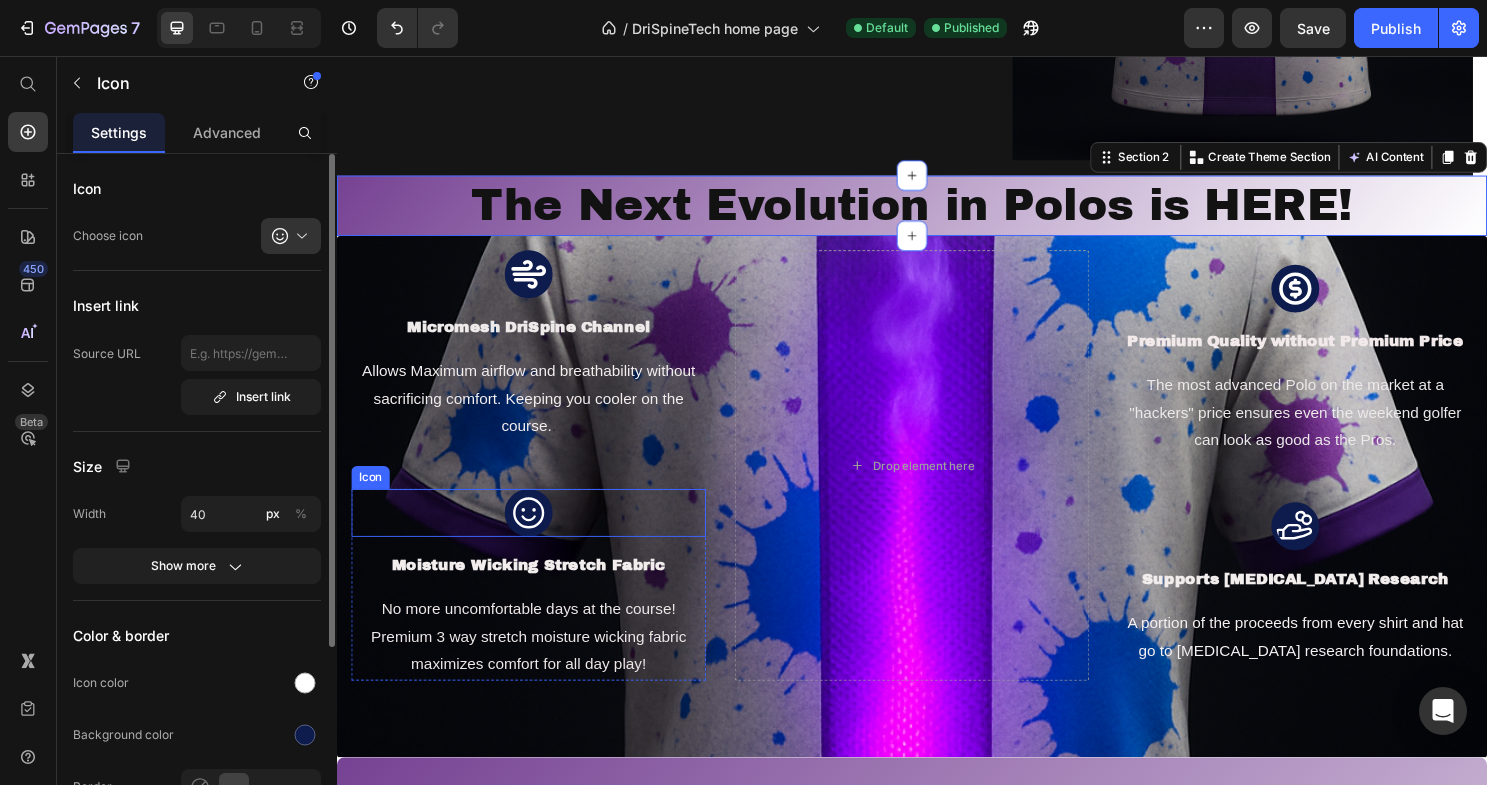 click on "Icon" at bounding box center (537, 533) 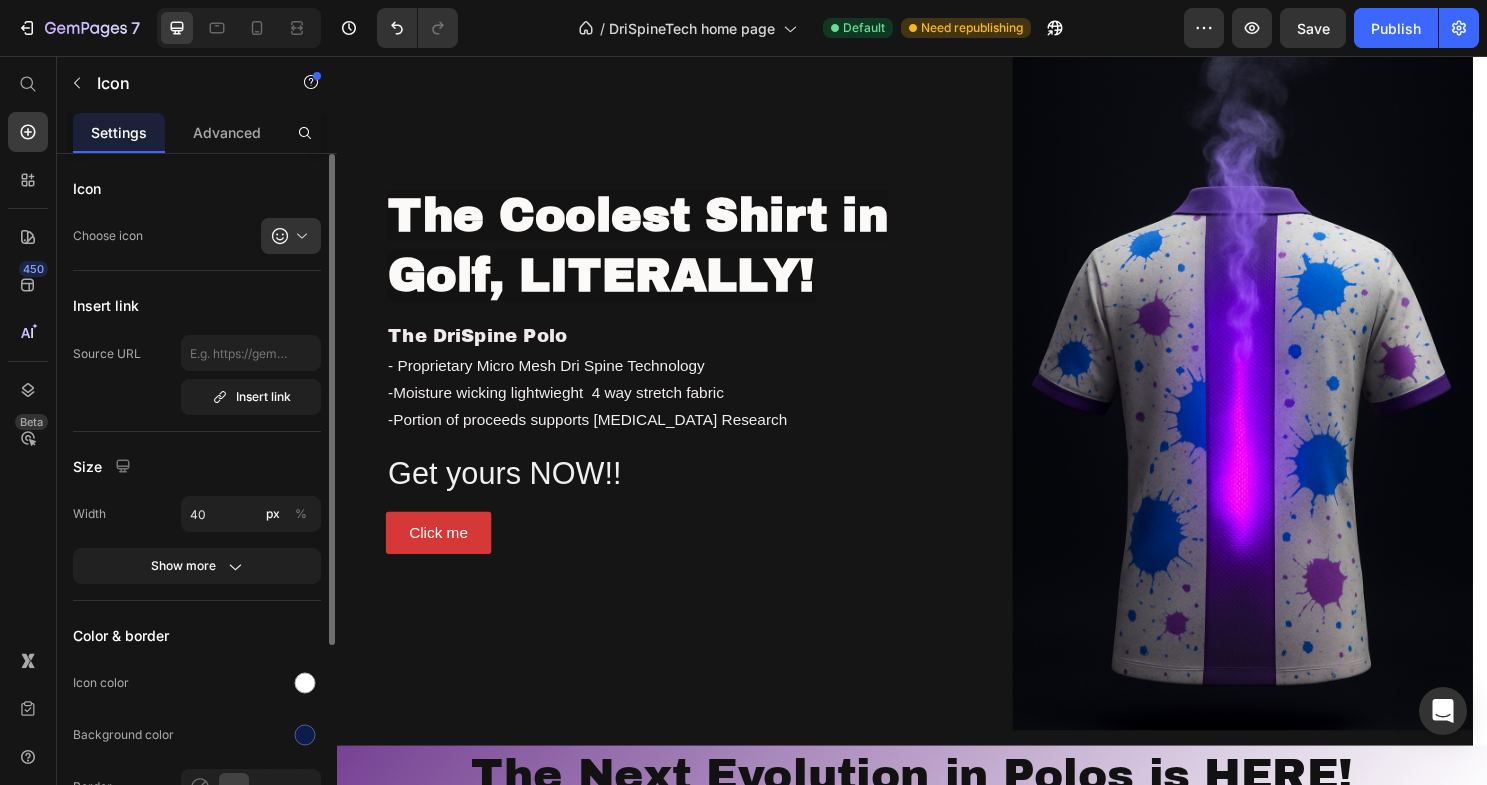 scroll, scrollTop: 0, scrollLeft: 0, axis: both 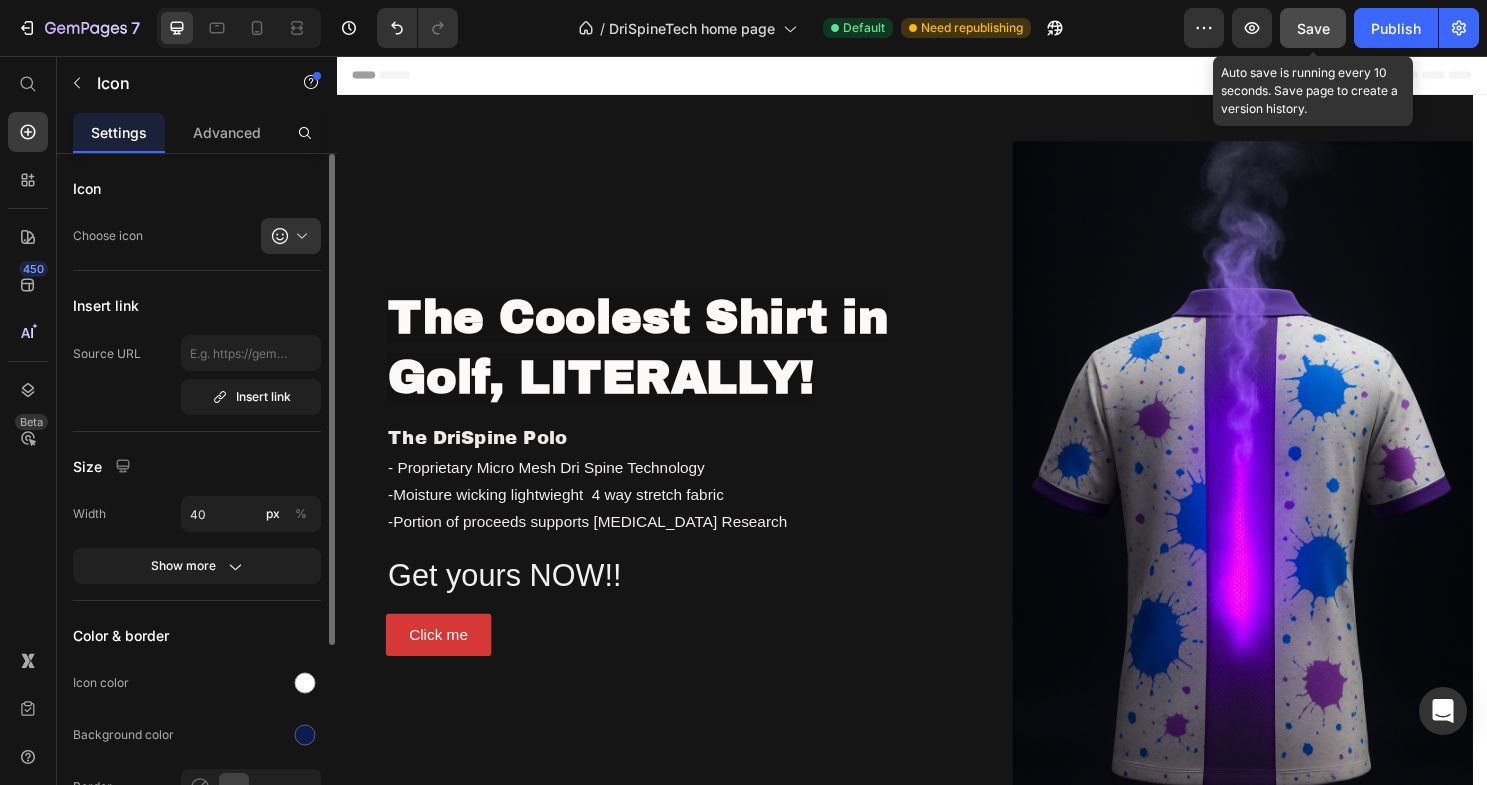 click on "Save" at bounding box center [1313, 28] 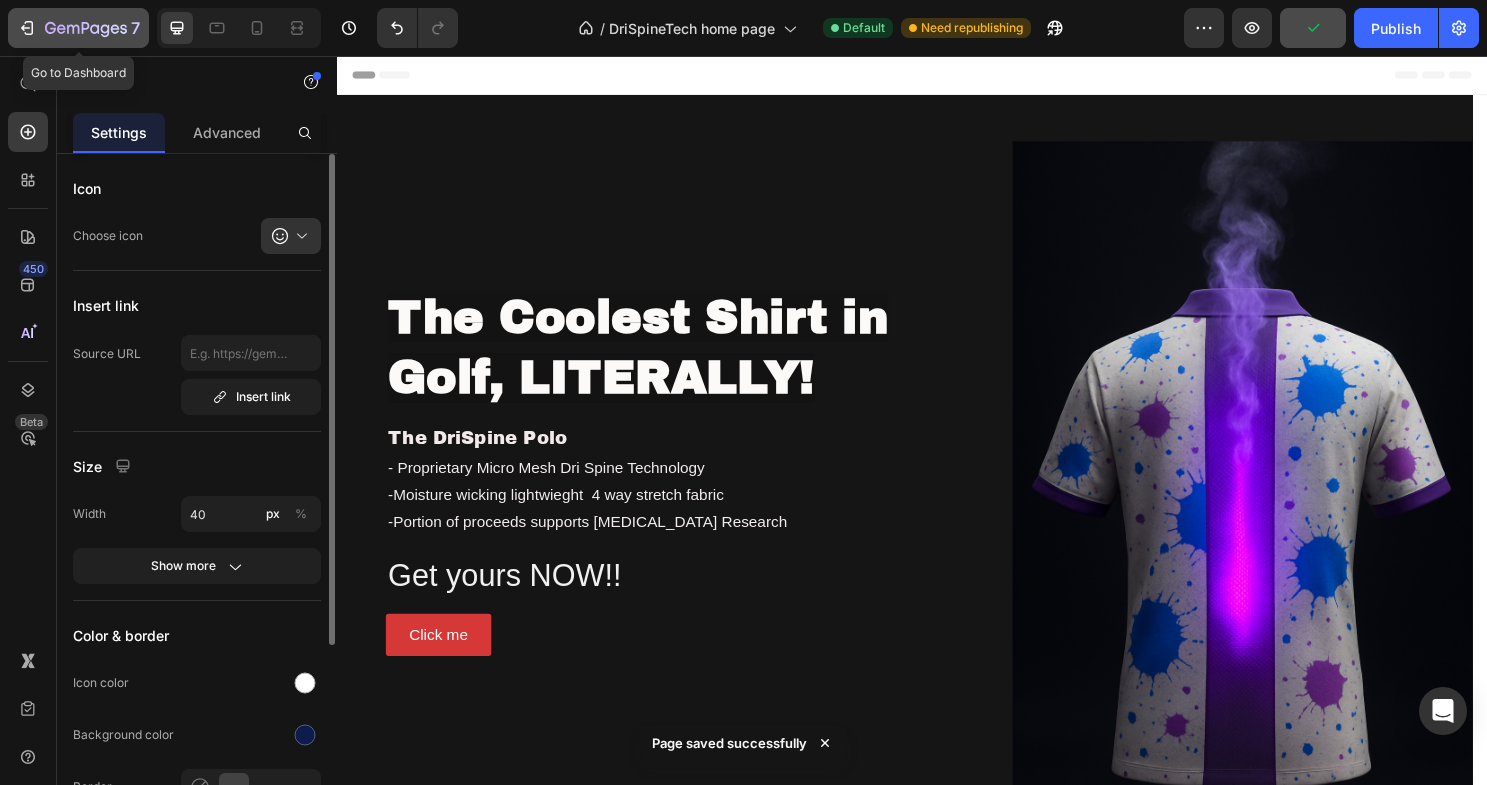 click 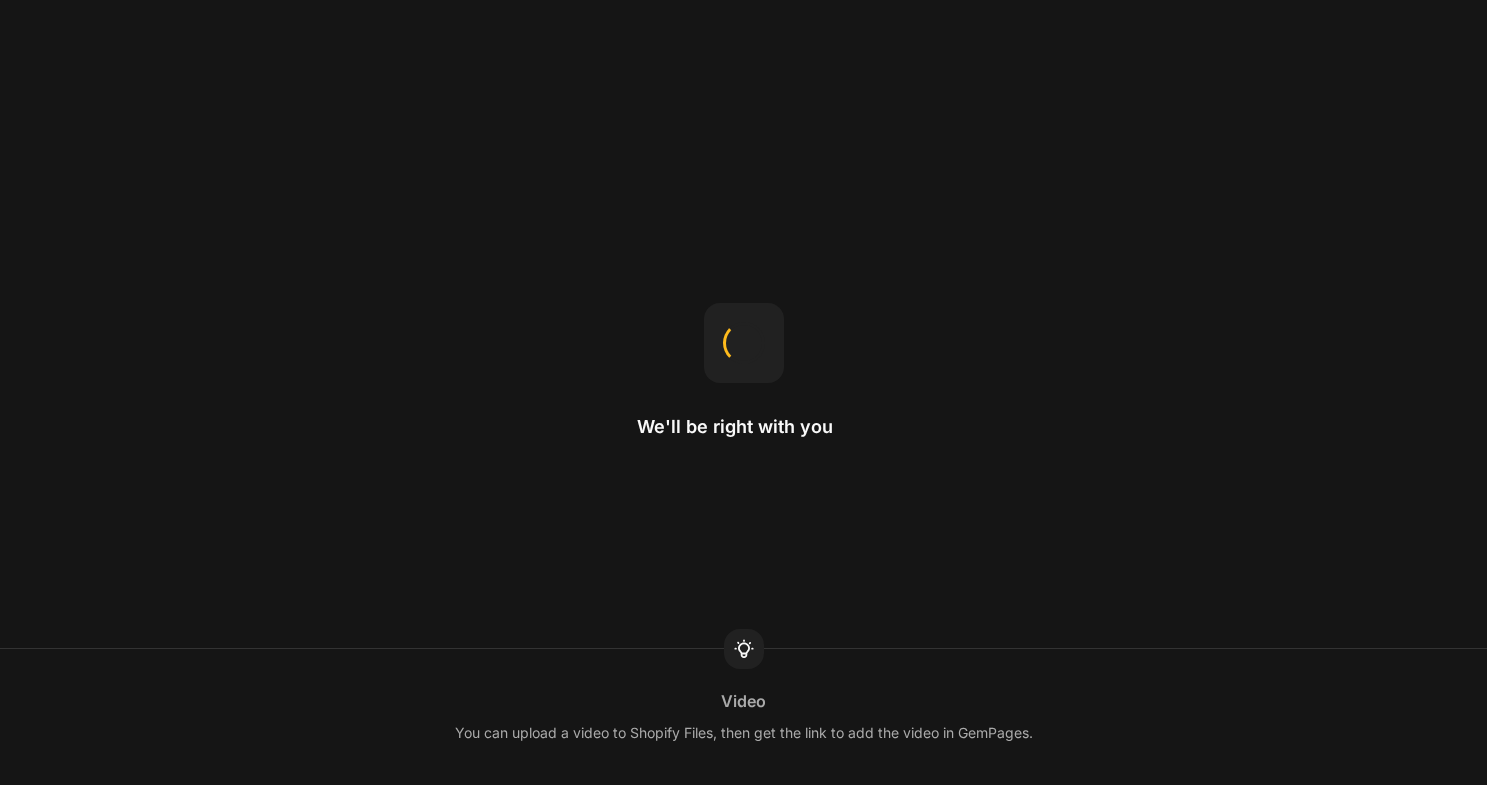 scroll, scrollTop: 0, scrollLeft: 0, axis: both 